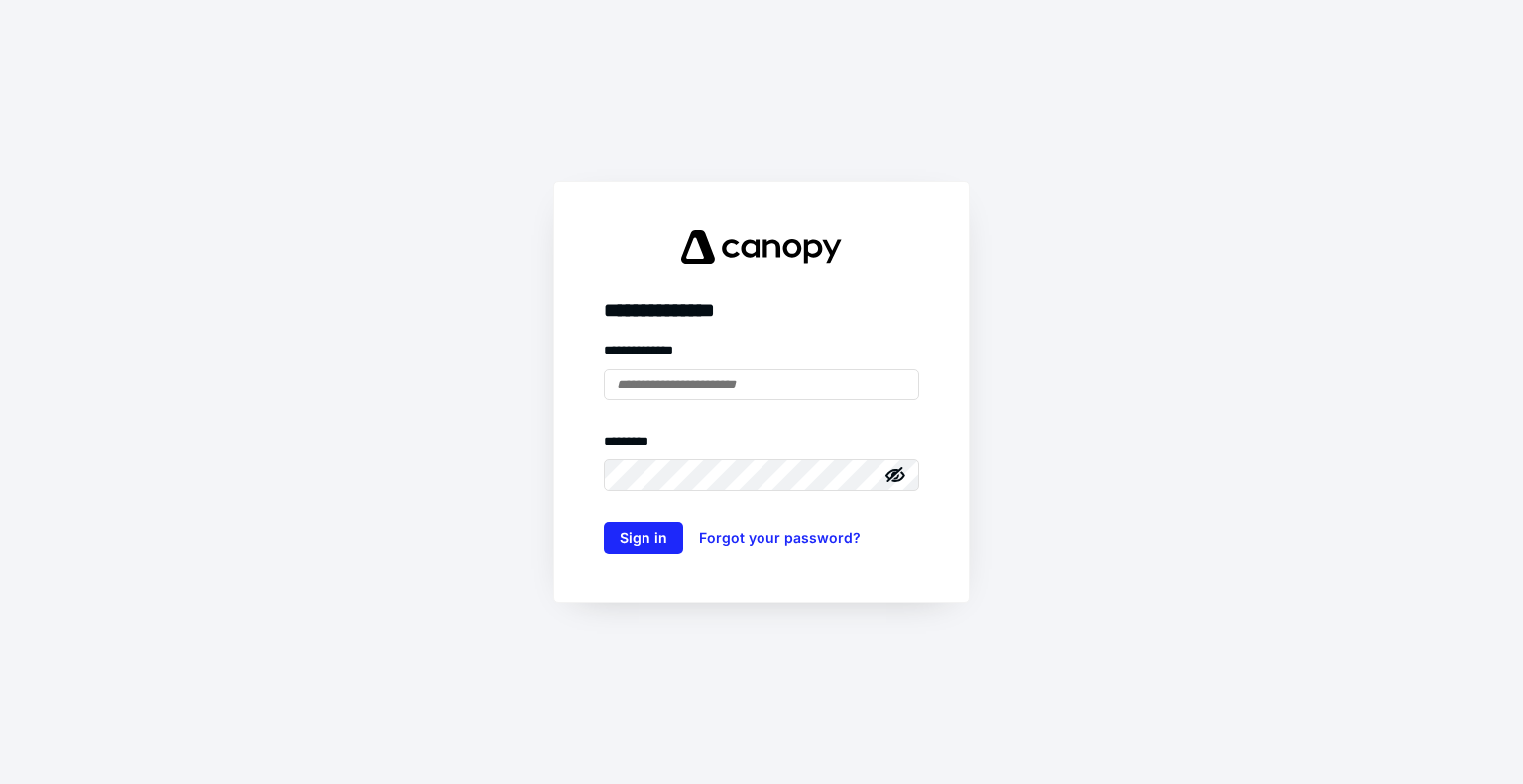 scroll, scrollTop: 0, scrollLeft: 0, axis: both 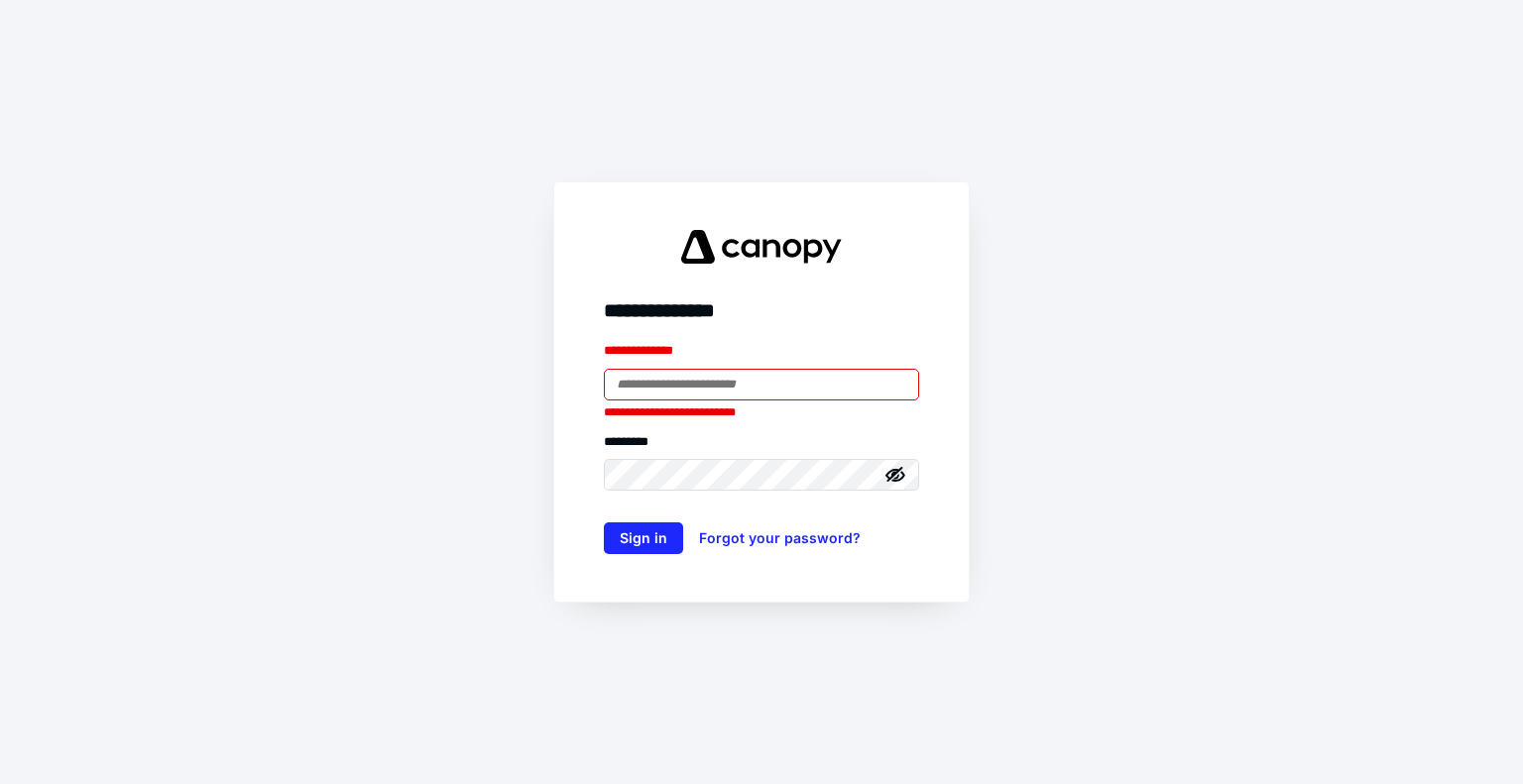 type on "**********" 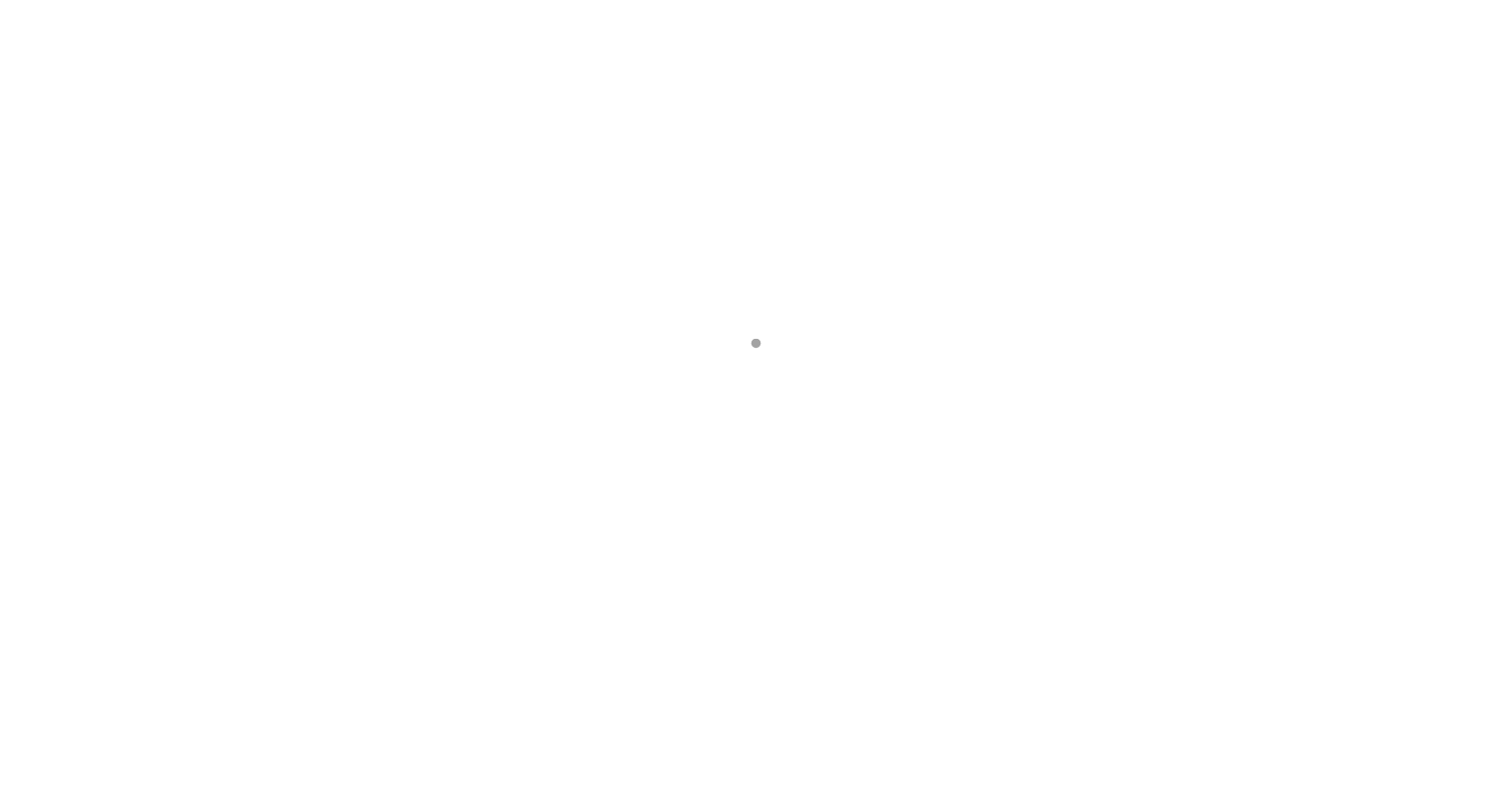 scroll, scrollTop: 0, scrollLeft: 0, axis: both 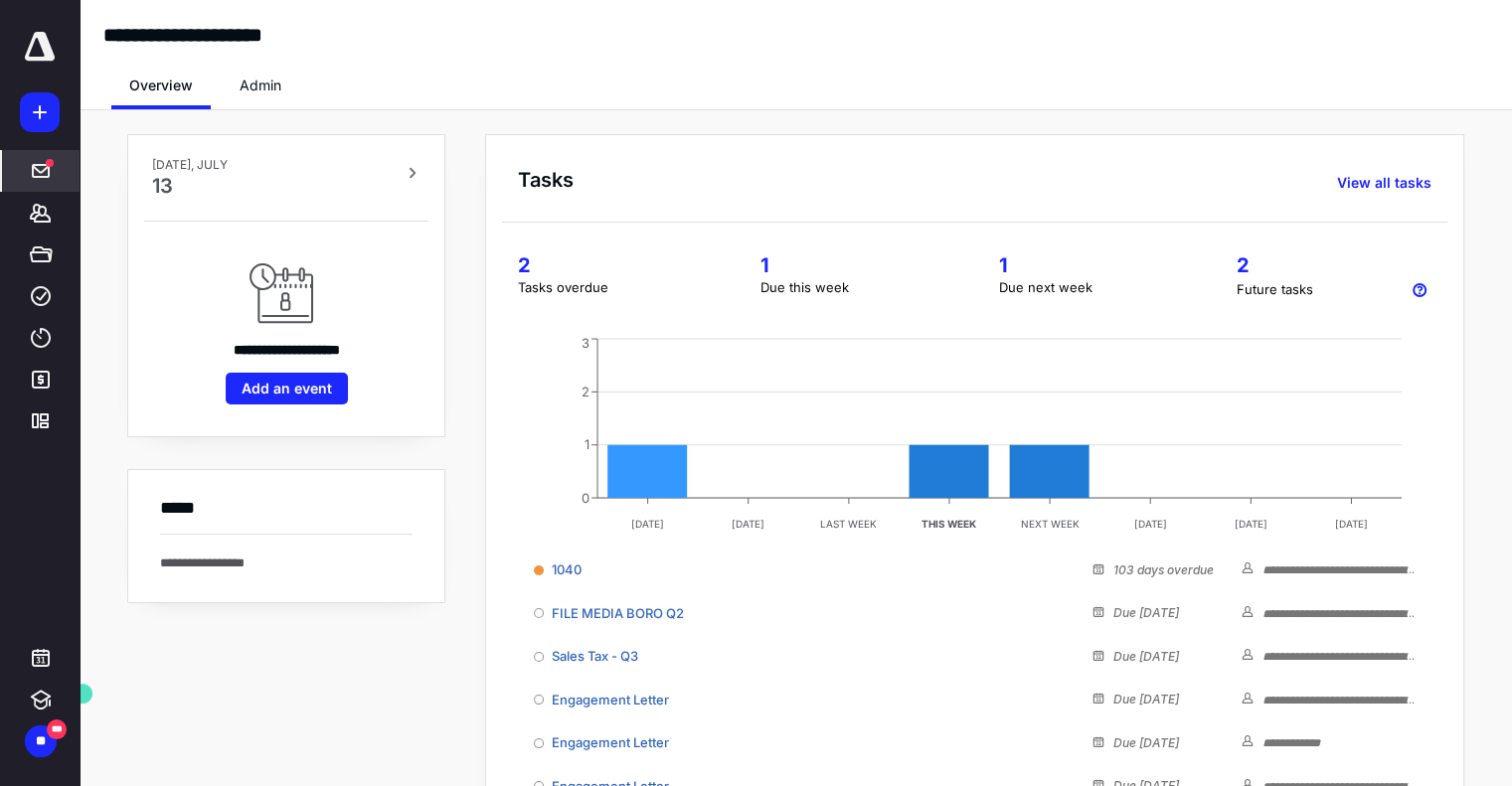click on "*****" at bounding box center [41, 171] 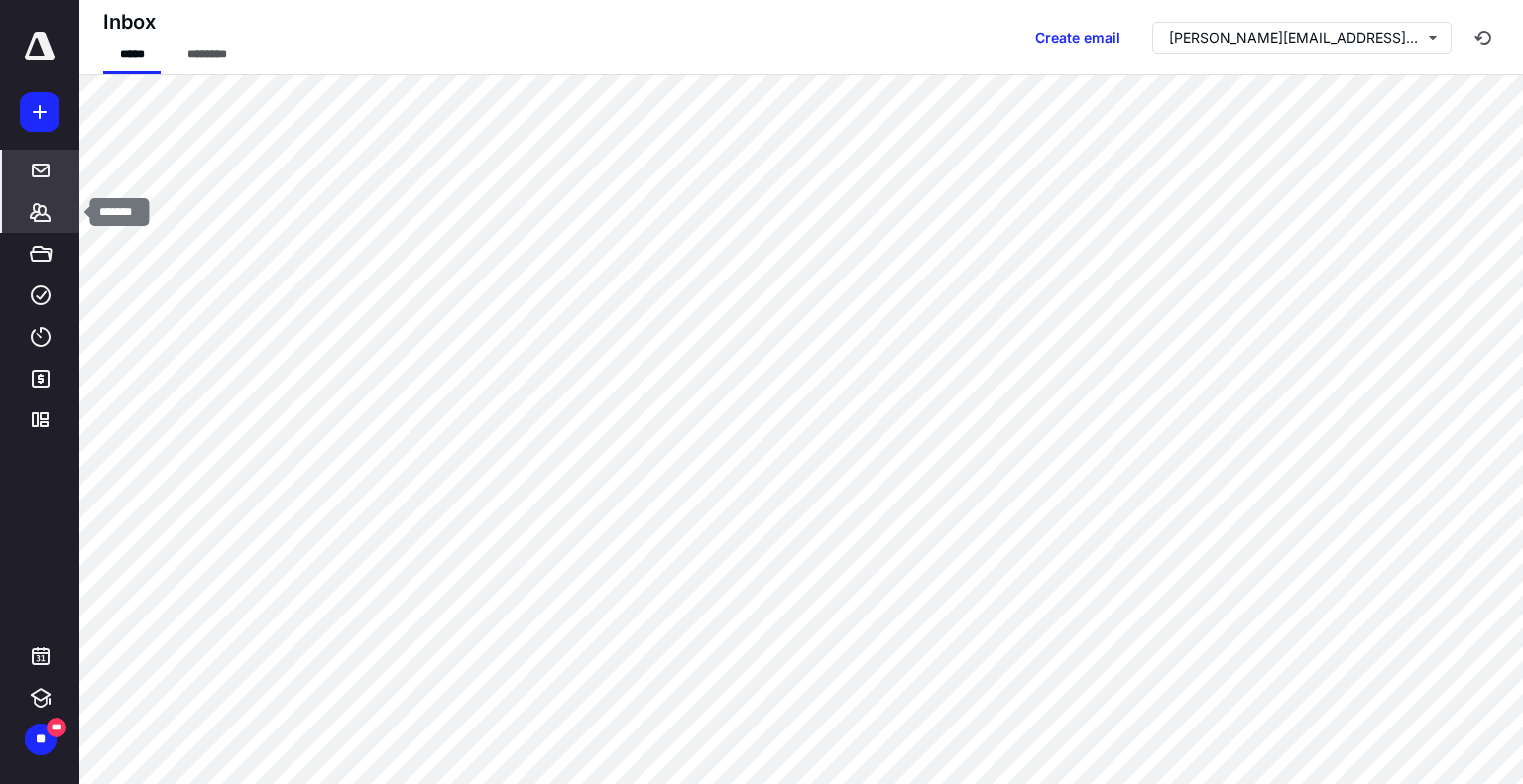 click 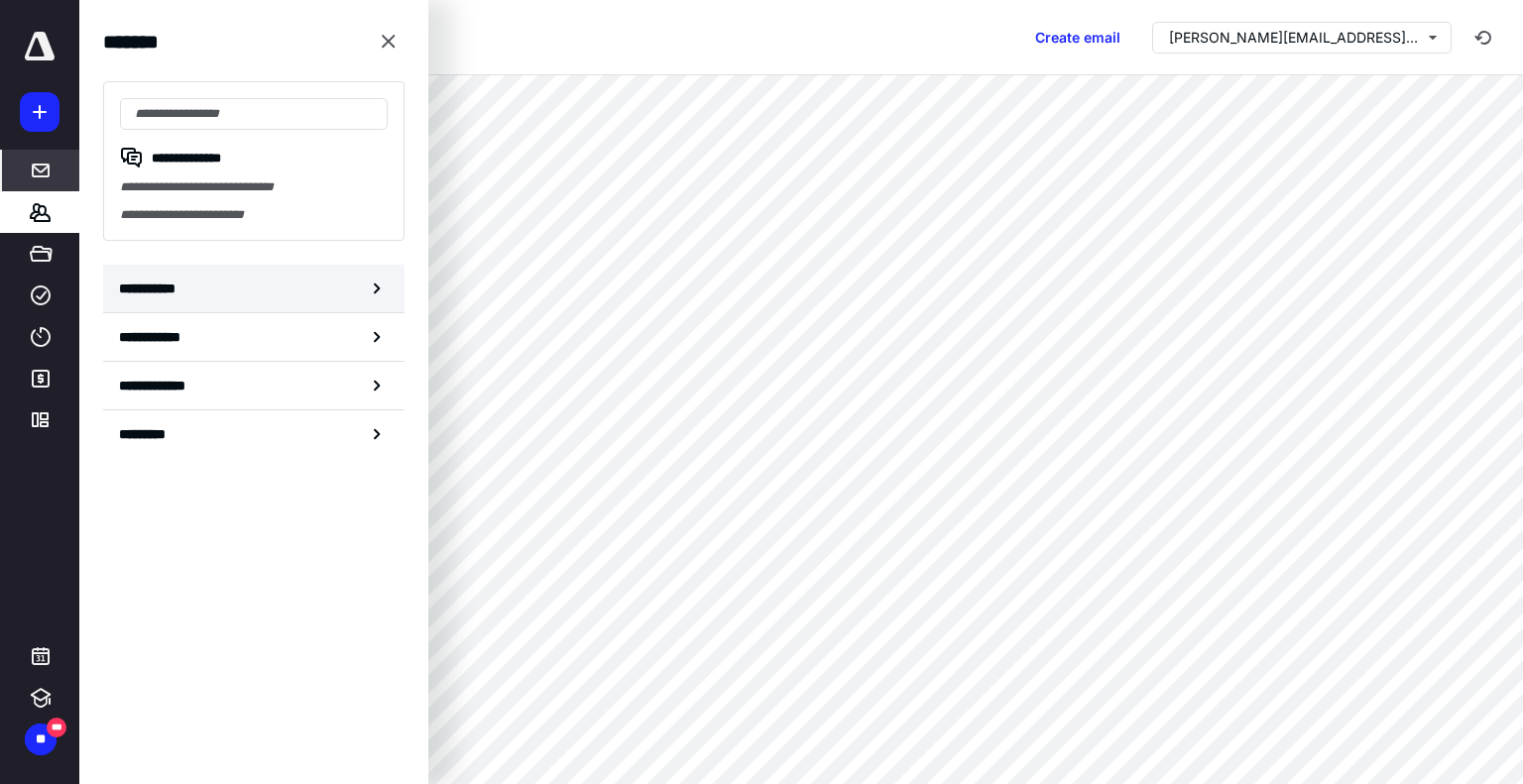 click on "**********" at bounding box center (152, 288) 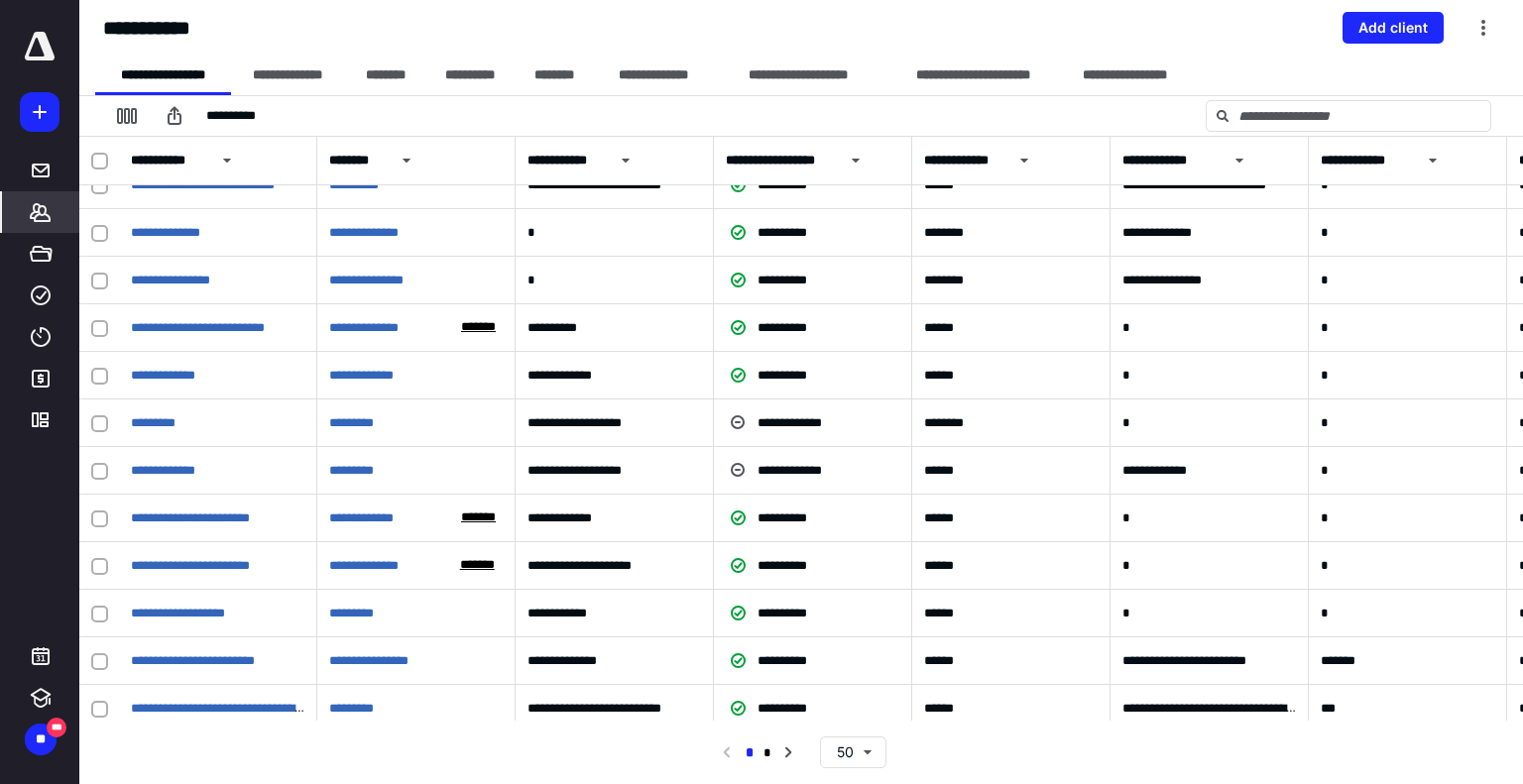 scroll, scrollTop: 1689, scrollLeft: 0, axis: vertical 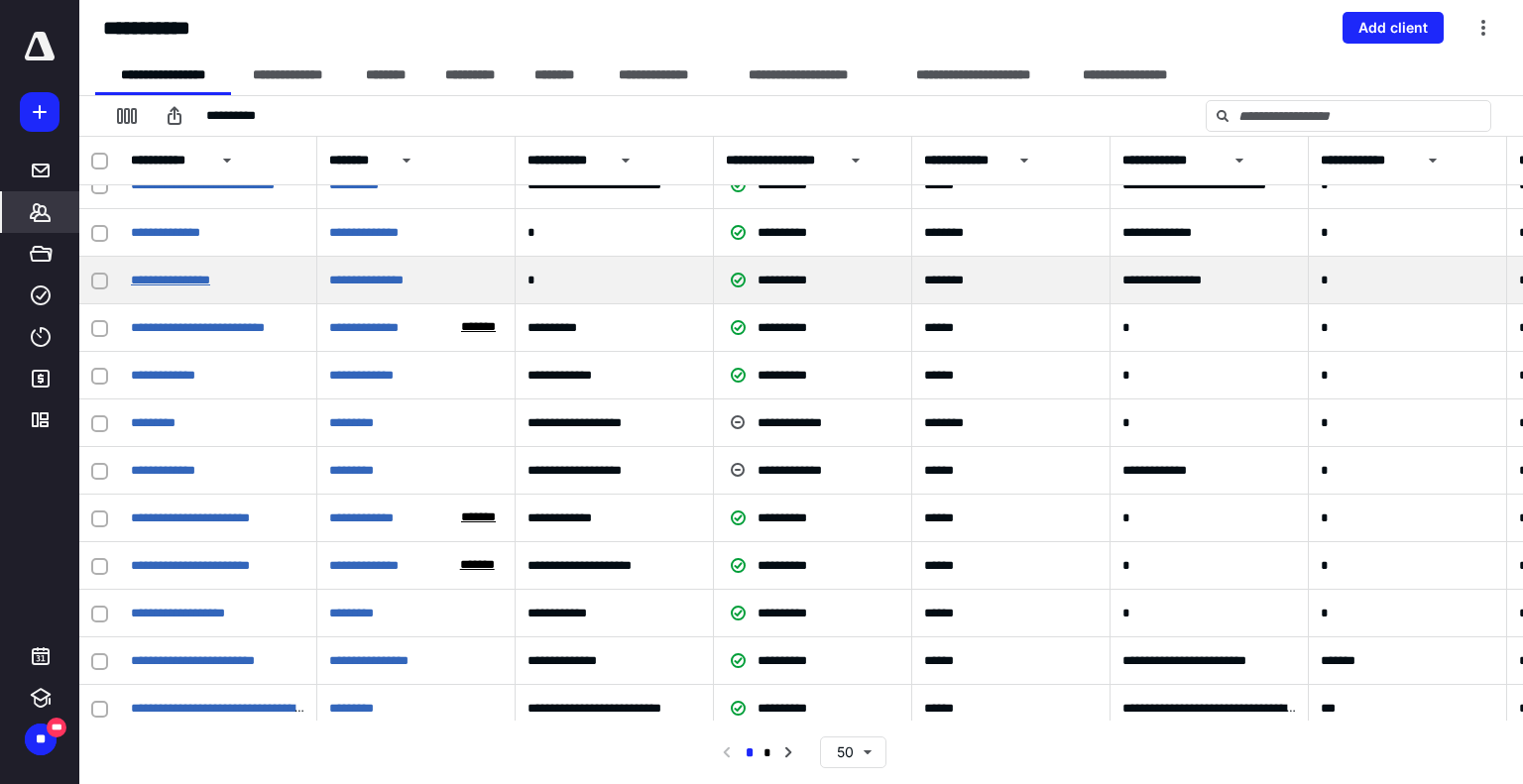 drag, startPoint x: 190, startPoint y: 279, endPoint x: 151, endPoint y: 281, distance: 39.051248 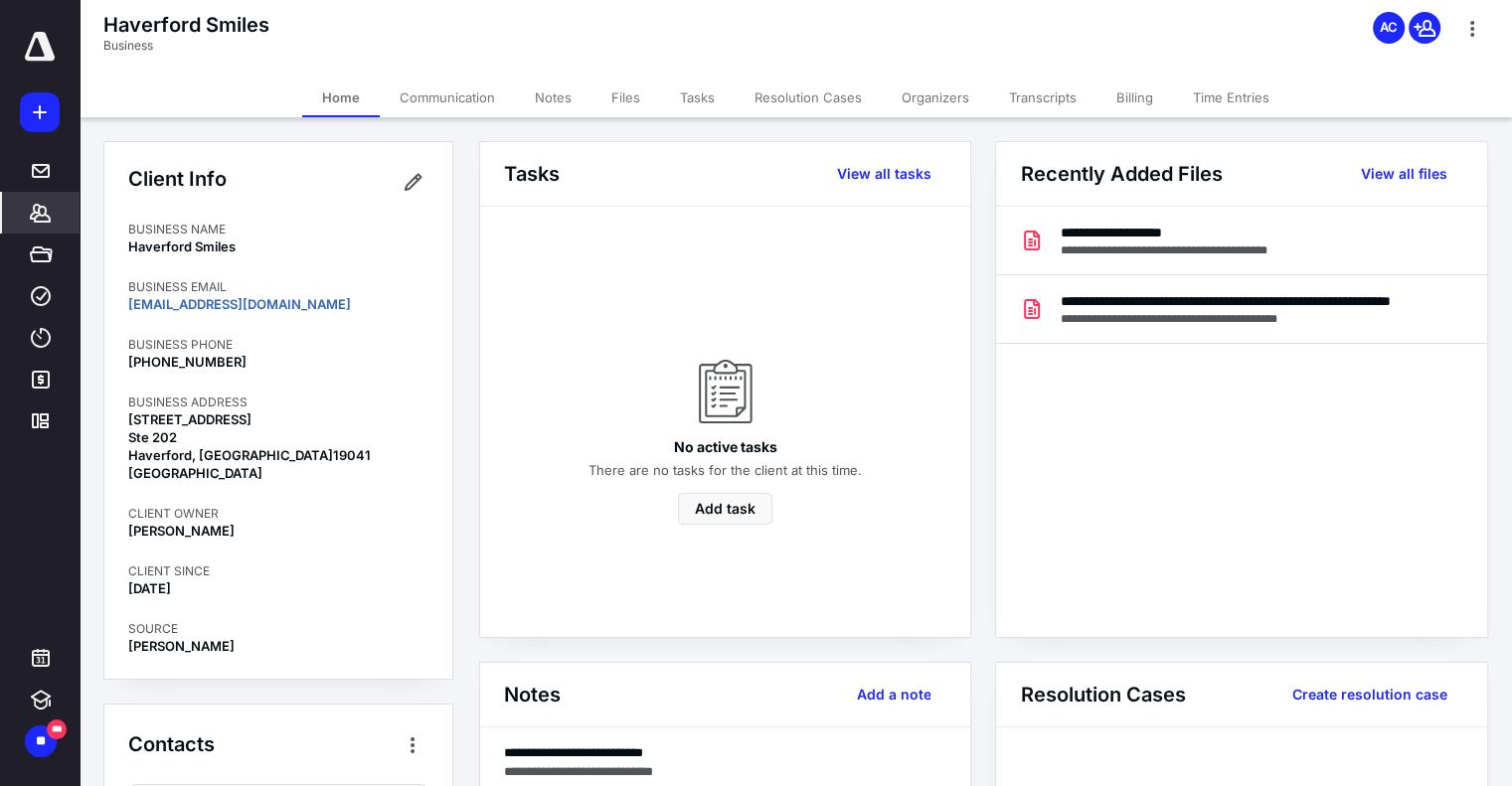 click on "Files" at bounding box center (625, 97) 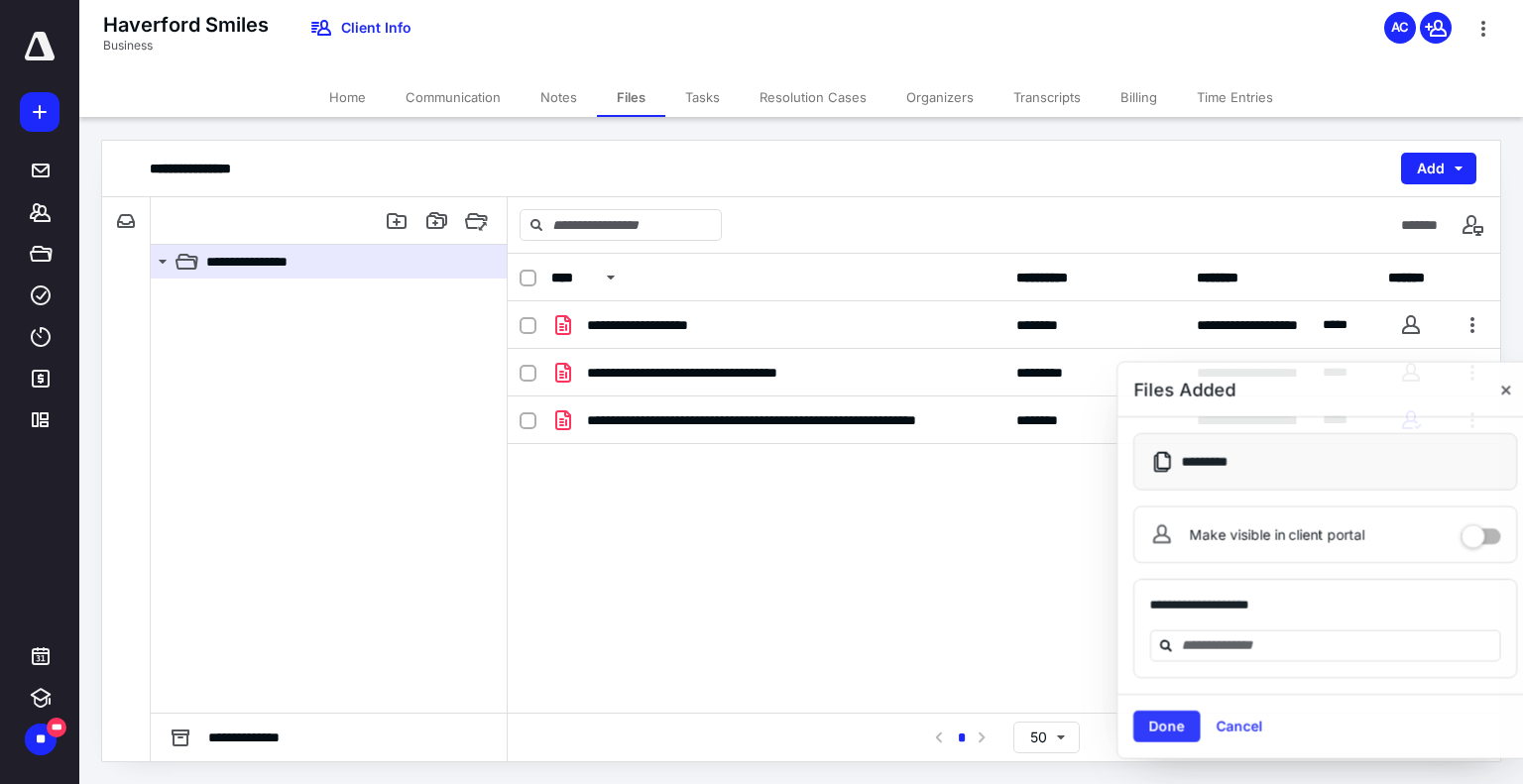 click on "**********" at bounding box center (1003, 325) 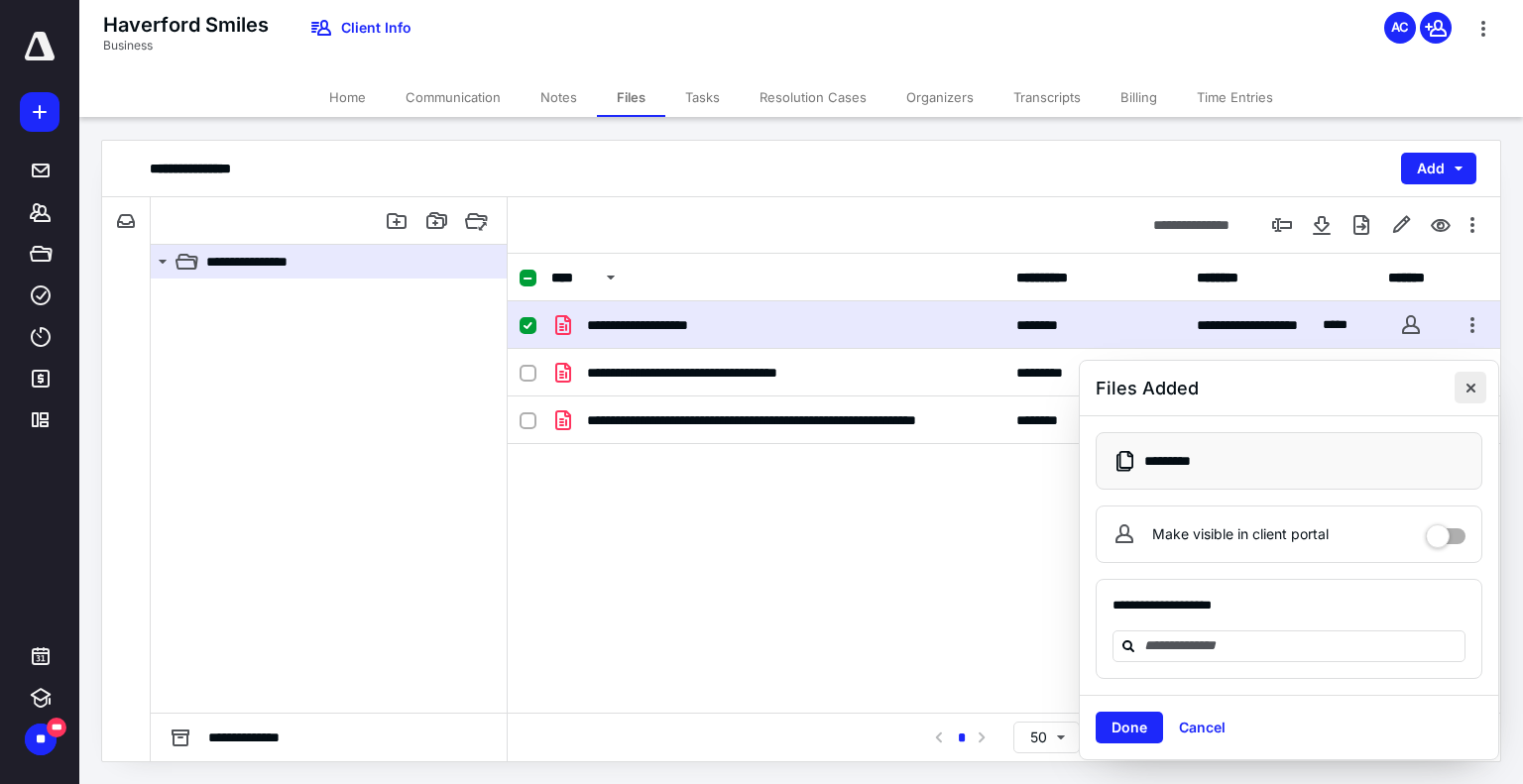 click at bounding box center (1470, 388) 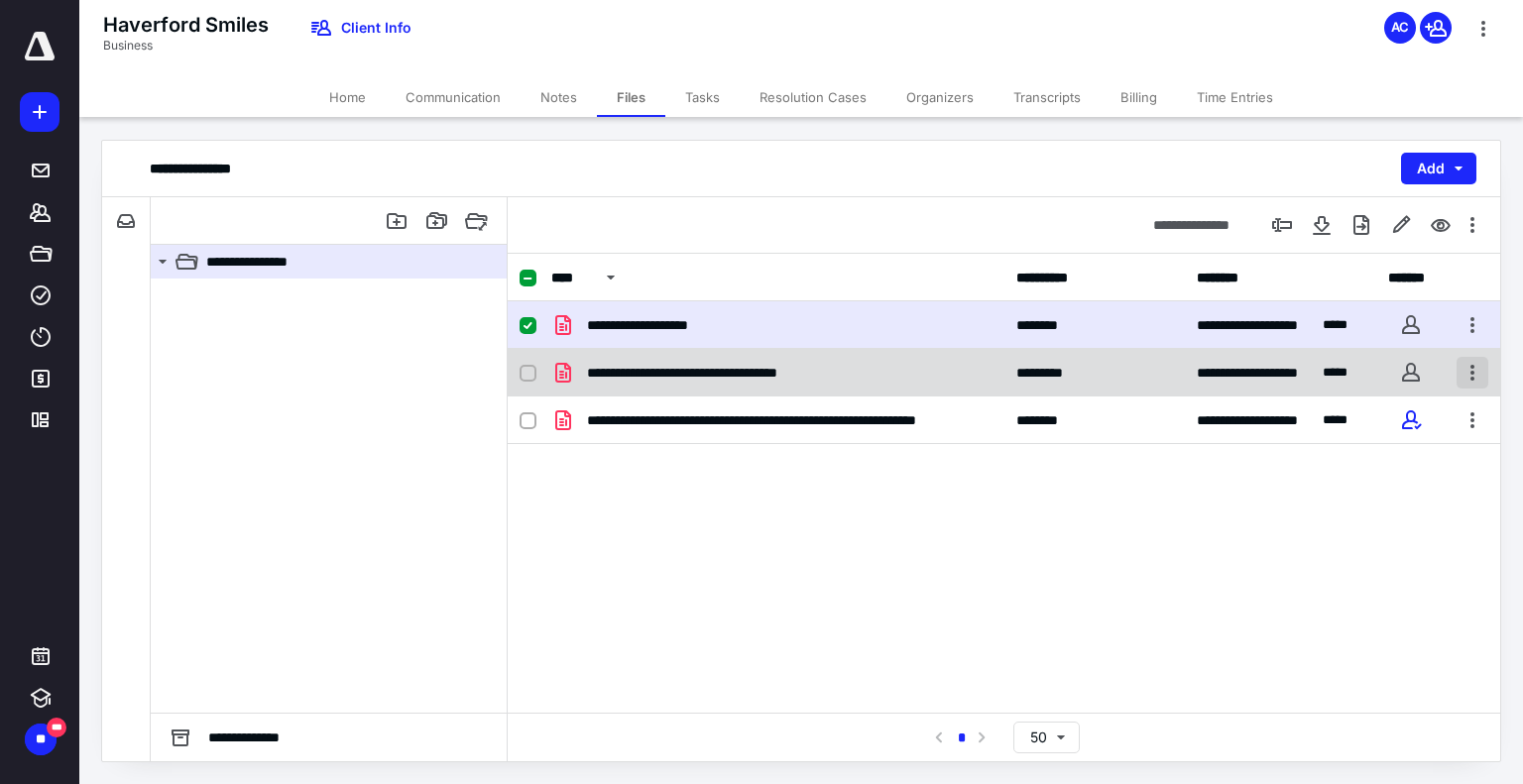 click at bounding box center [1472, 373] 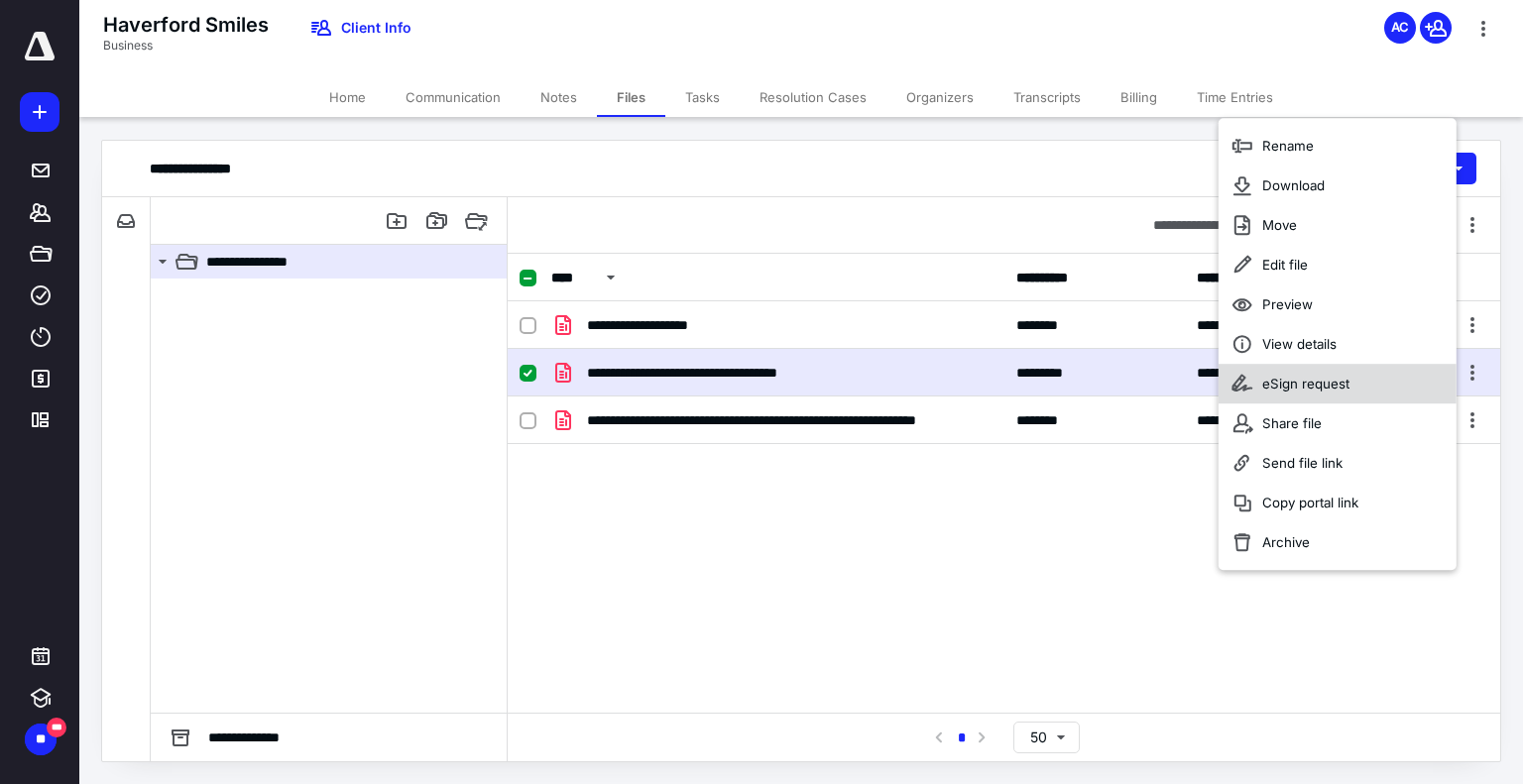 click on "eSign request" at bounding box center [1306, 384] 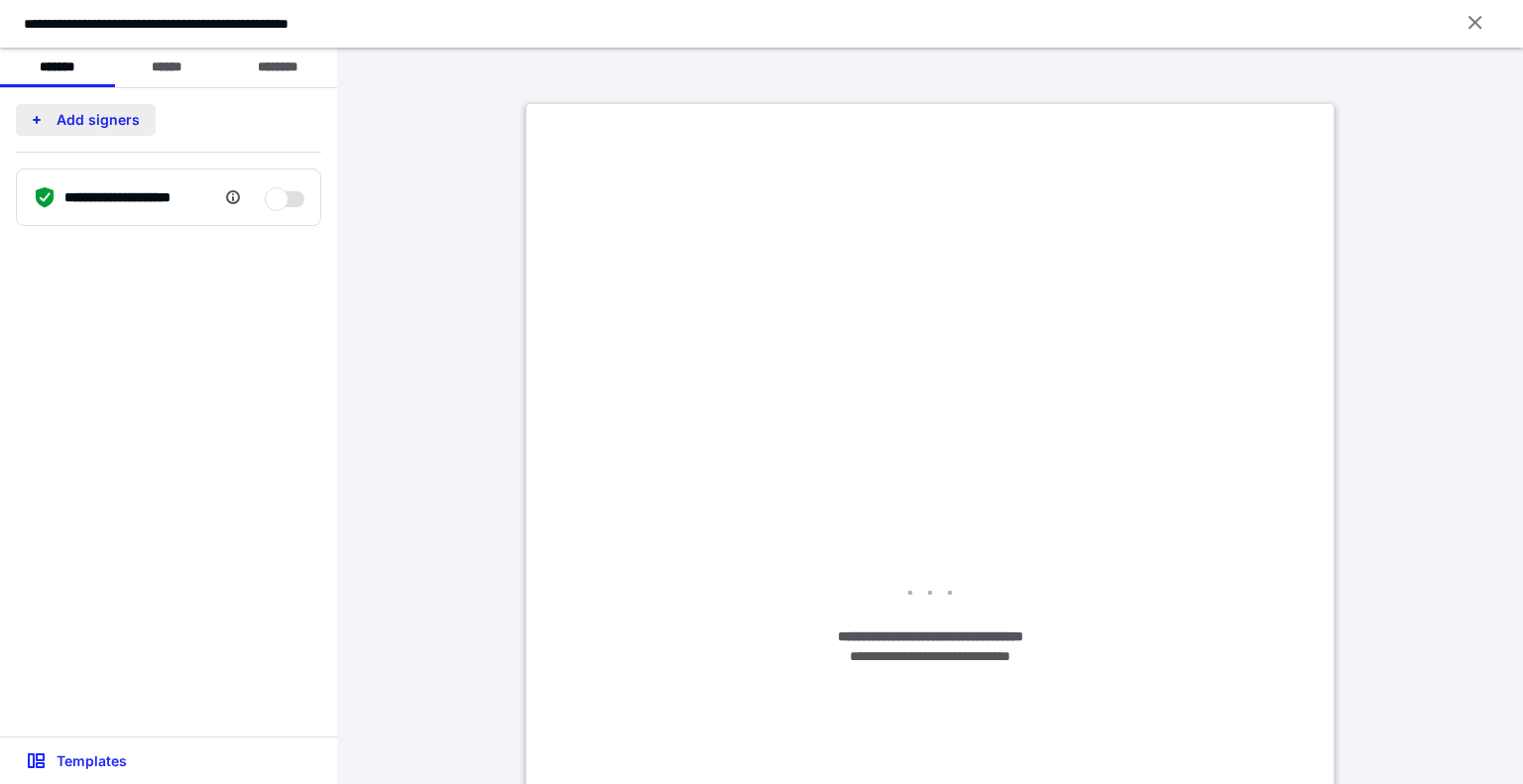 click on "Add signers" at bounding box center (85, 120) 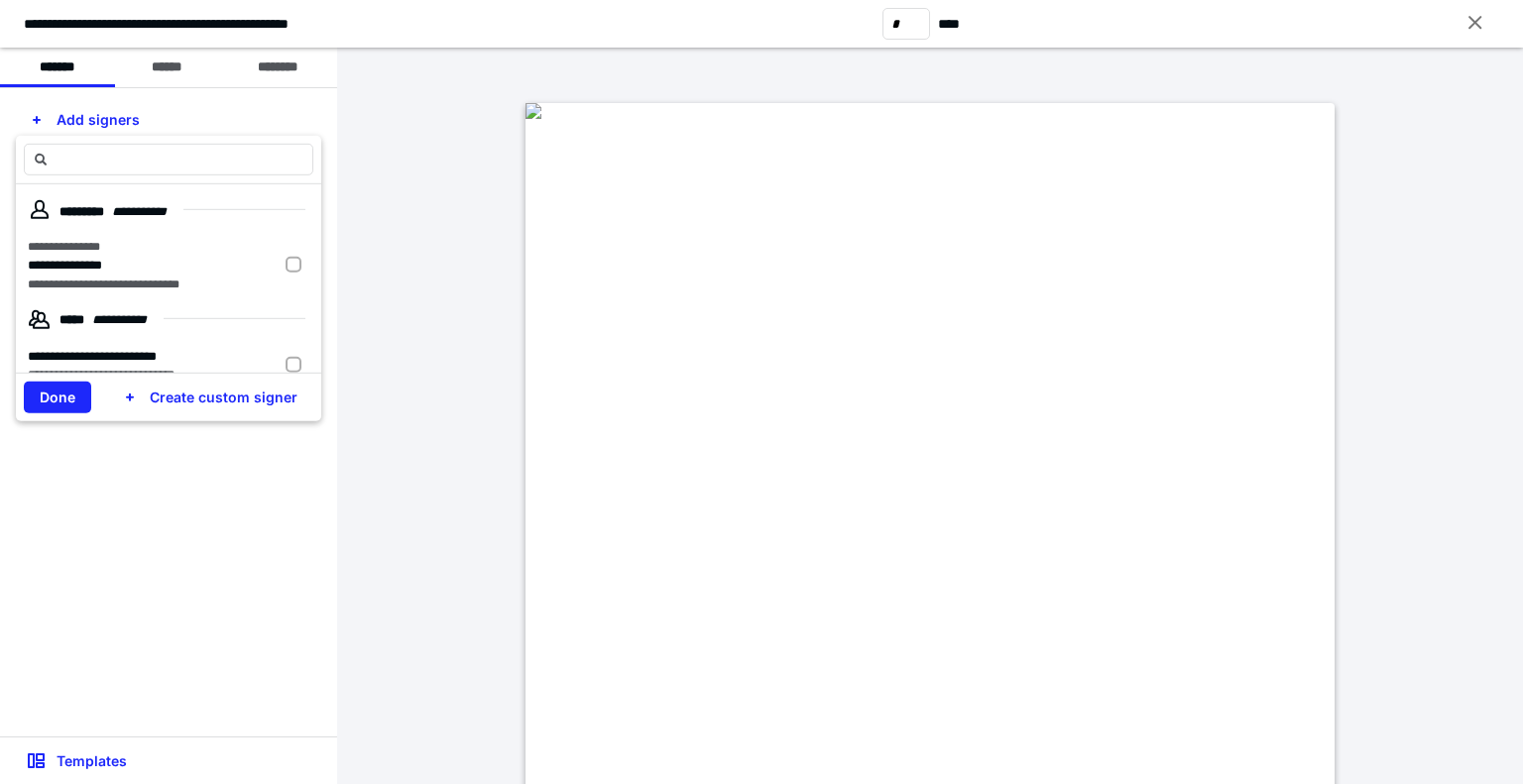 click on "**********" at bounding box center [130, 247] 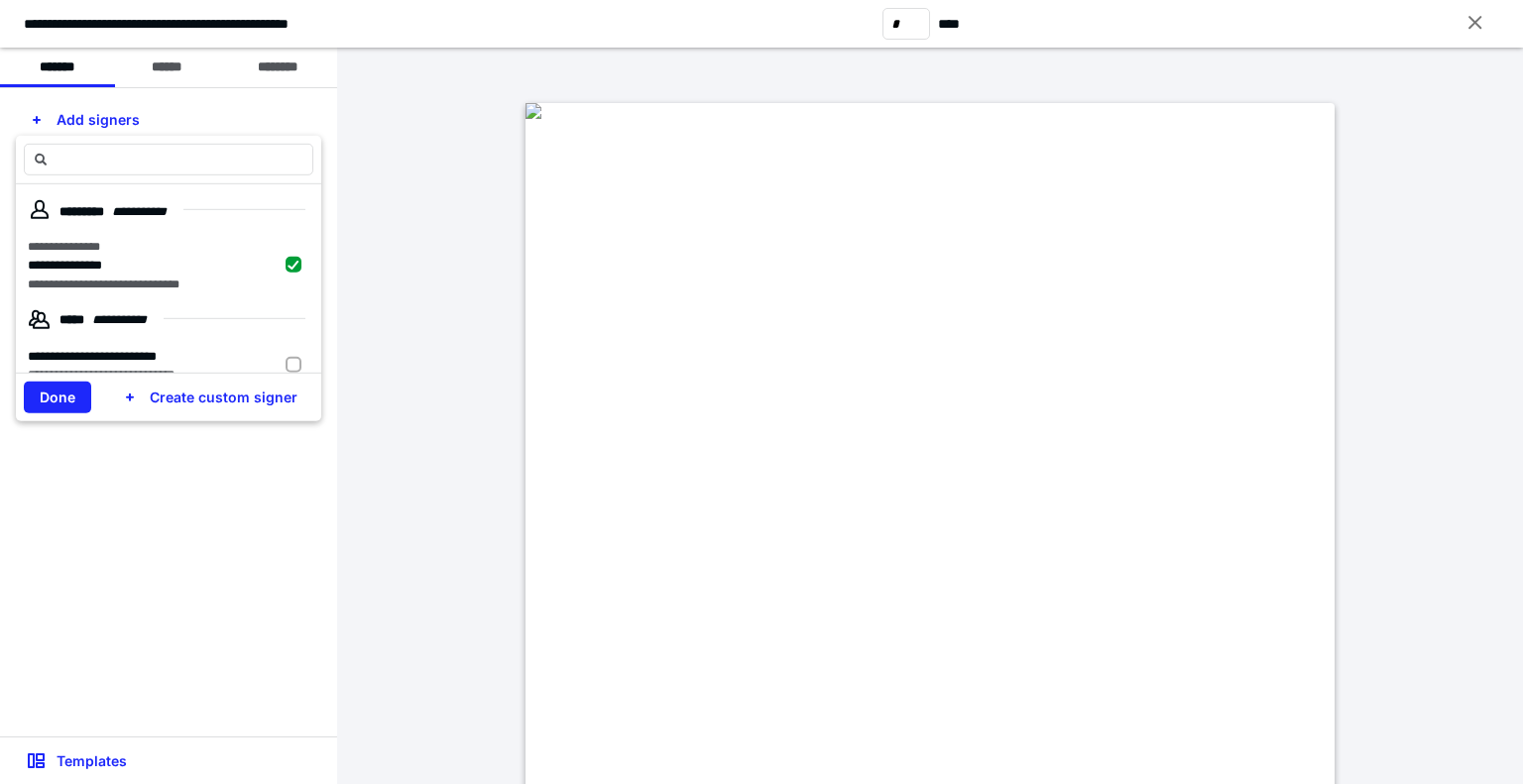 checkbox on "true" 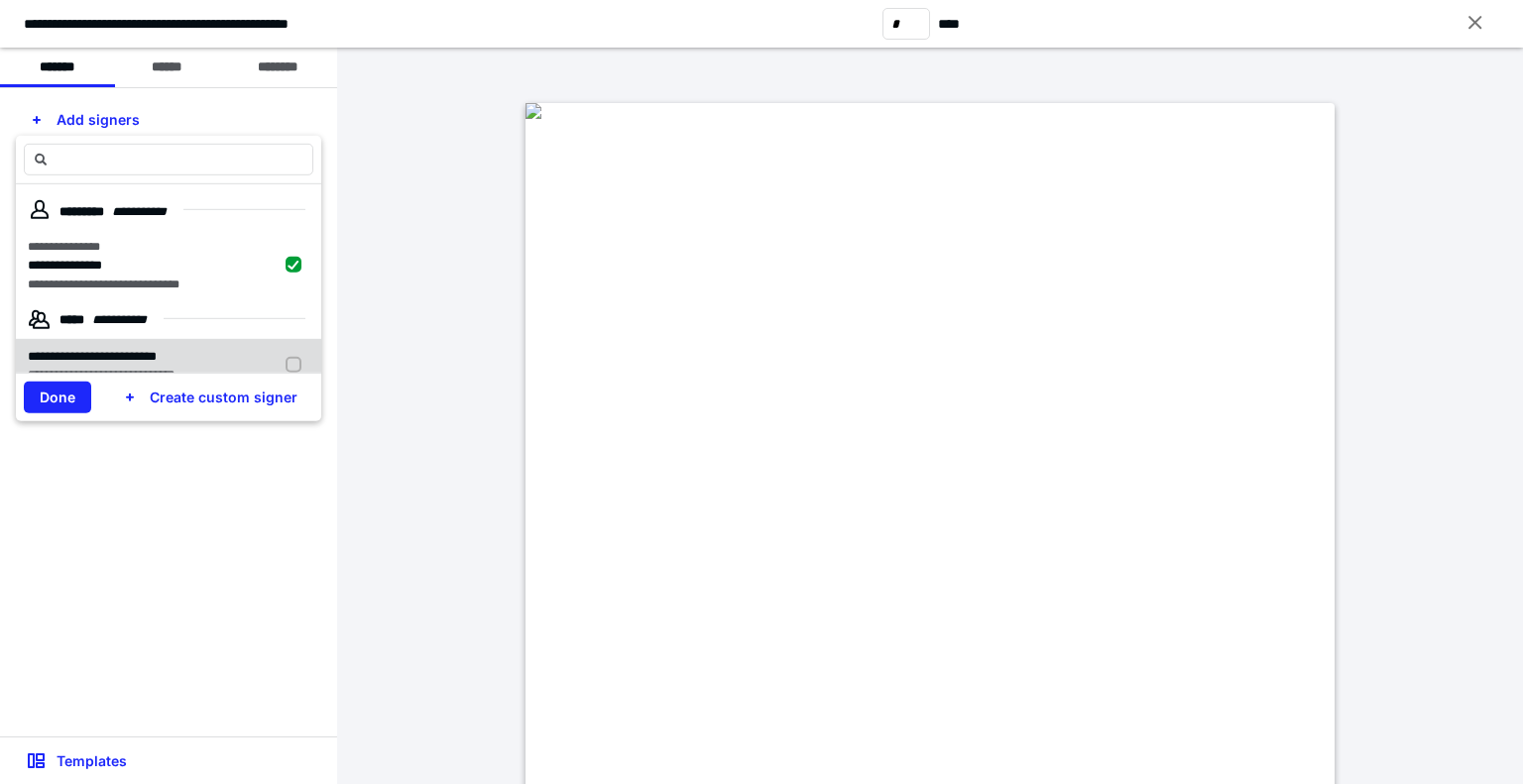 click on "**********" at bounding box center (92, 355) 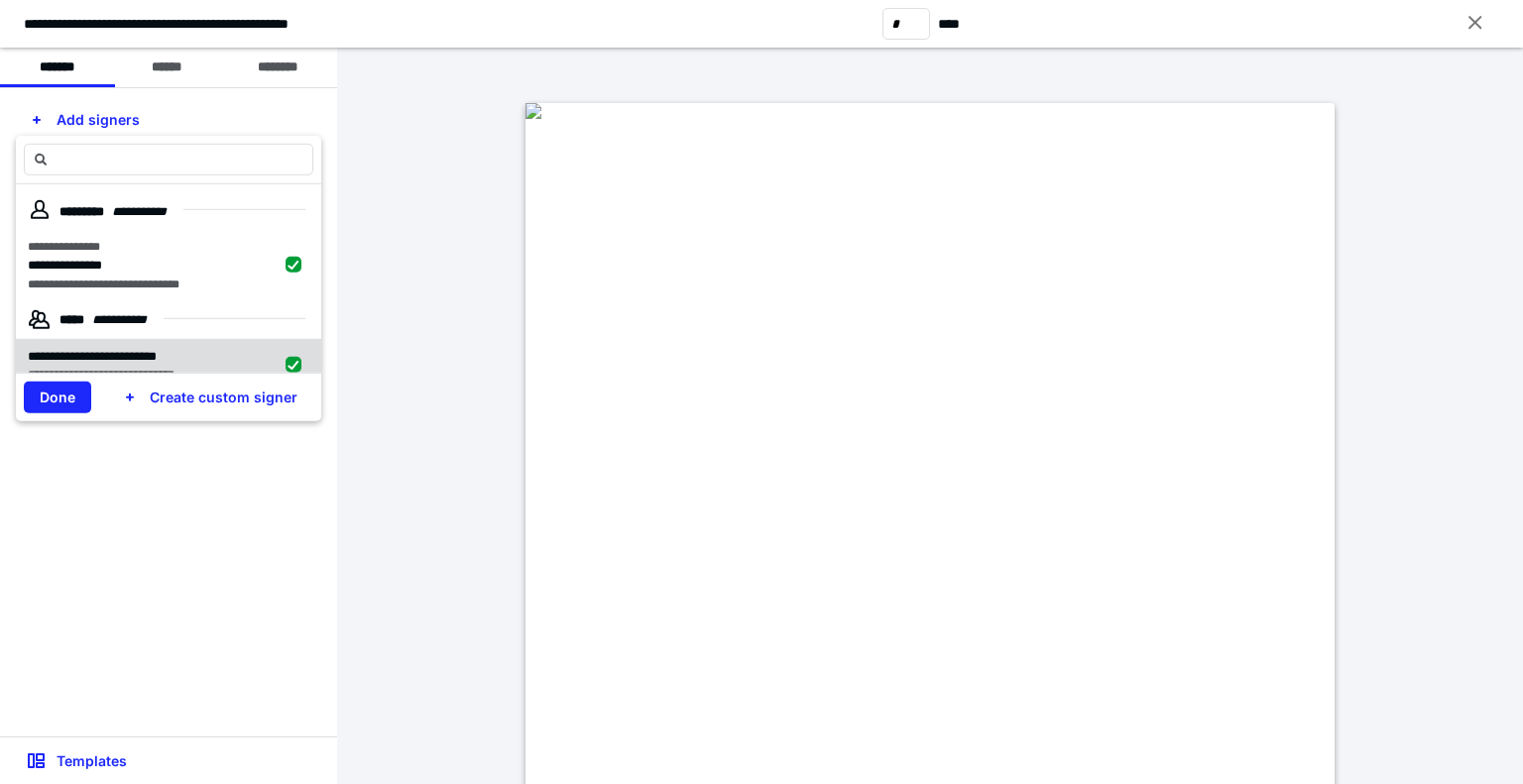 checkbox on "true" 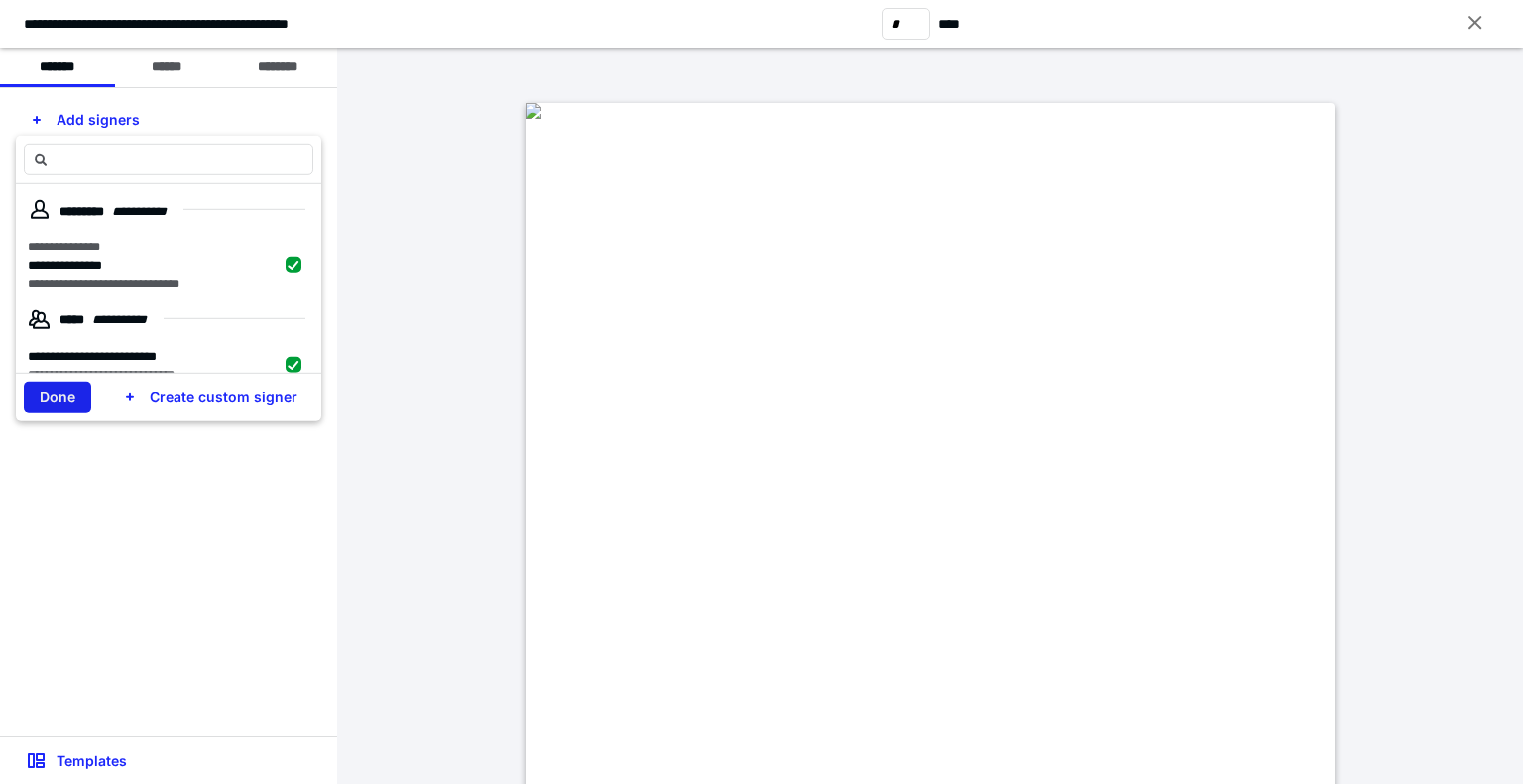 click on "Done" at bounding box center (58, 397) 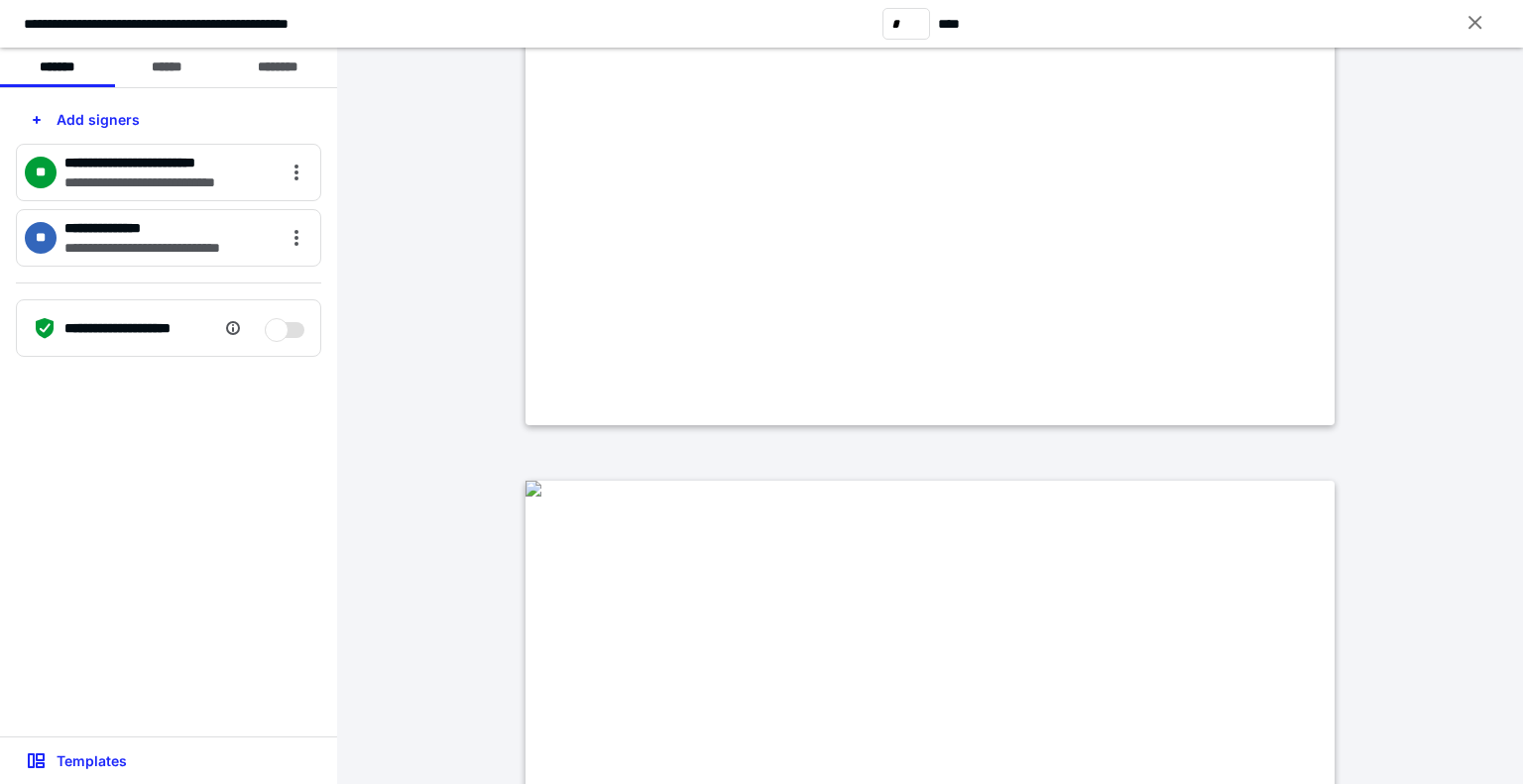 scroll, scrollTop: 801, scrollLeft: 0, axis: vertical 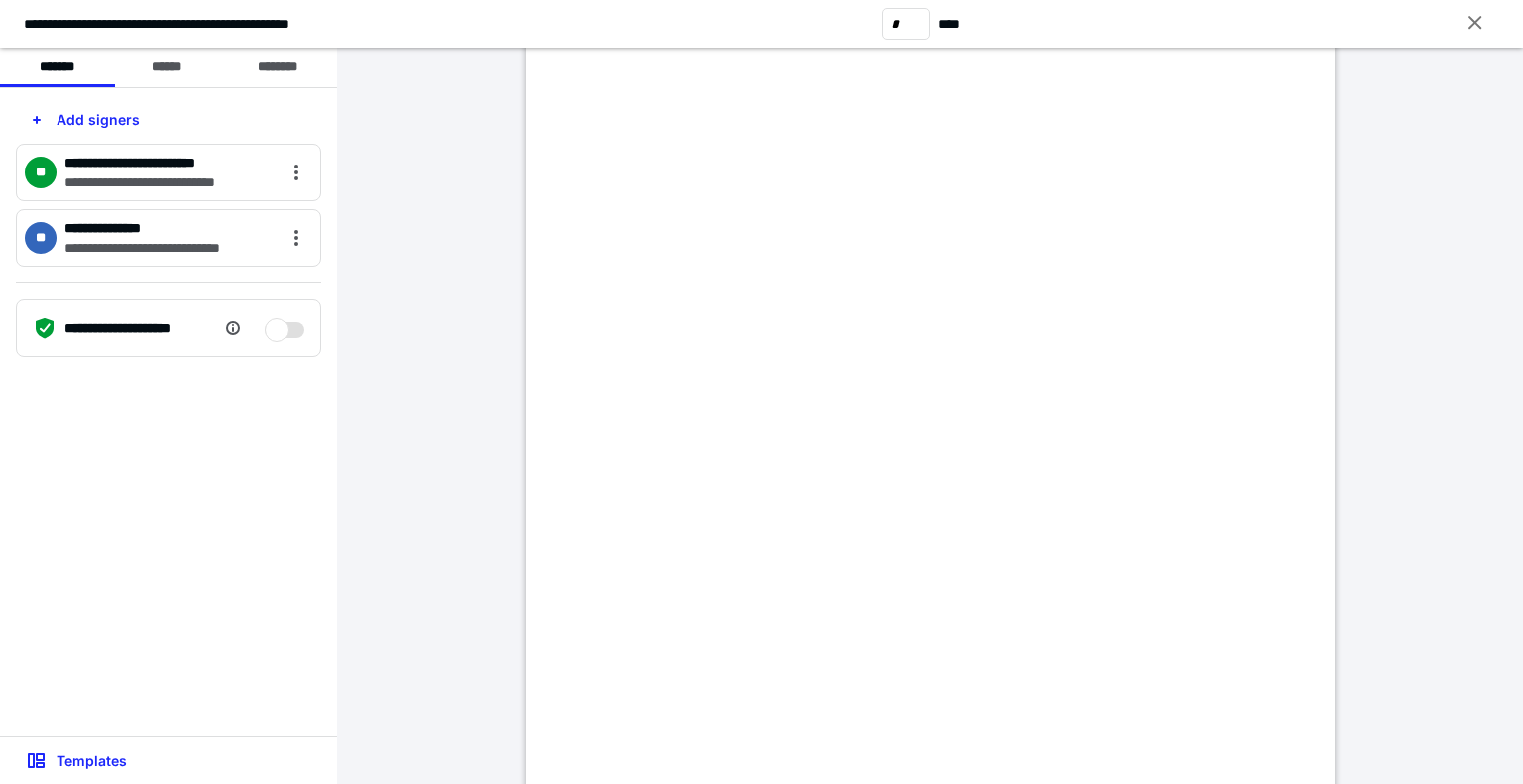 type on "*" 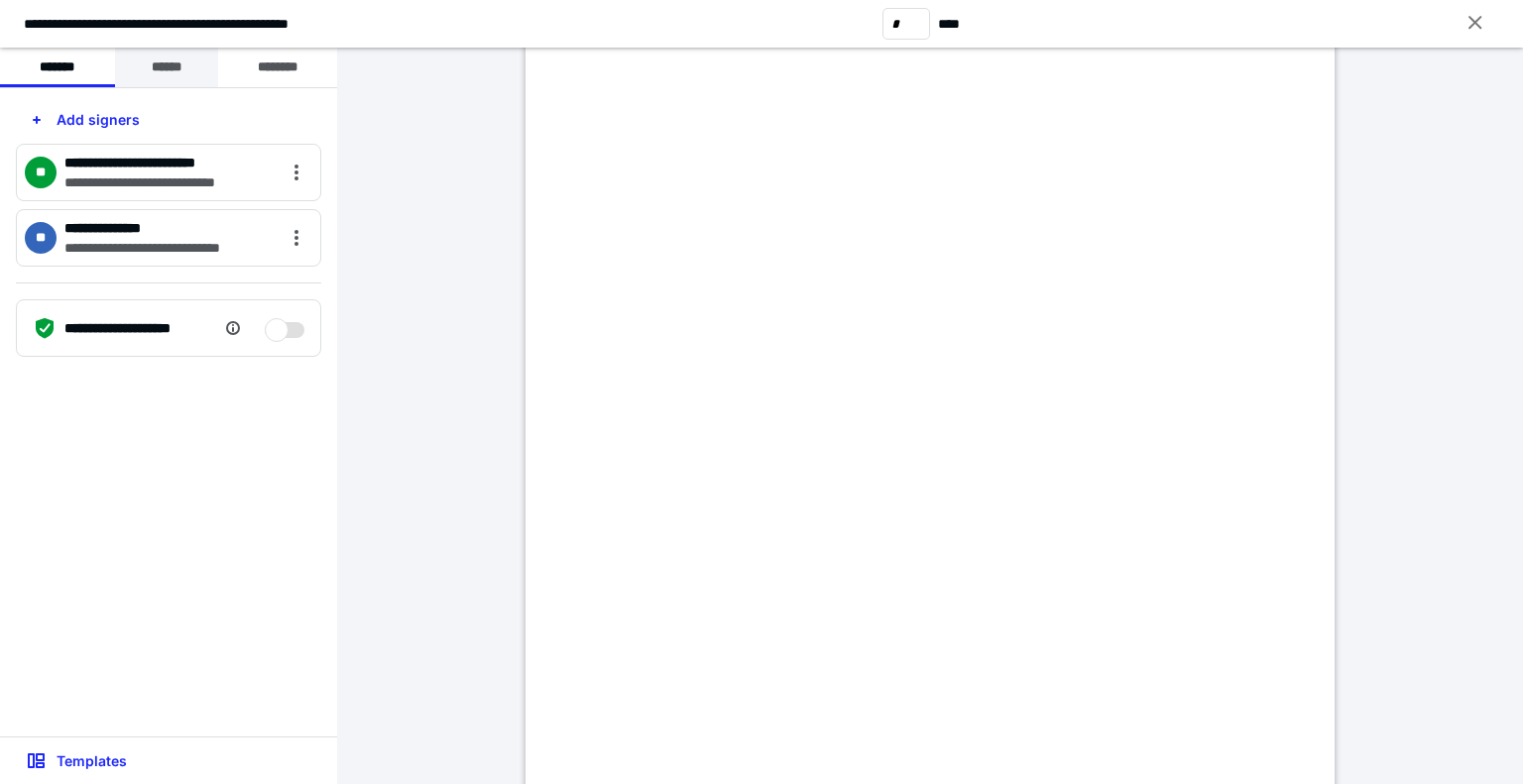click on "******" at bounding box center (167, 67) 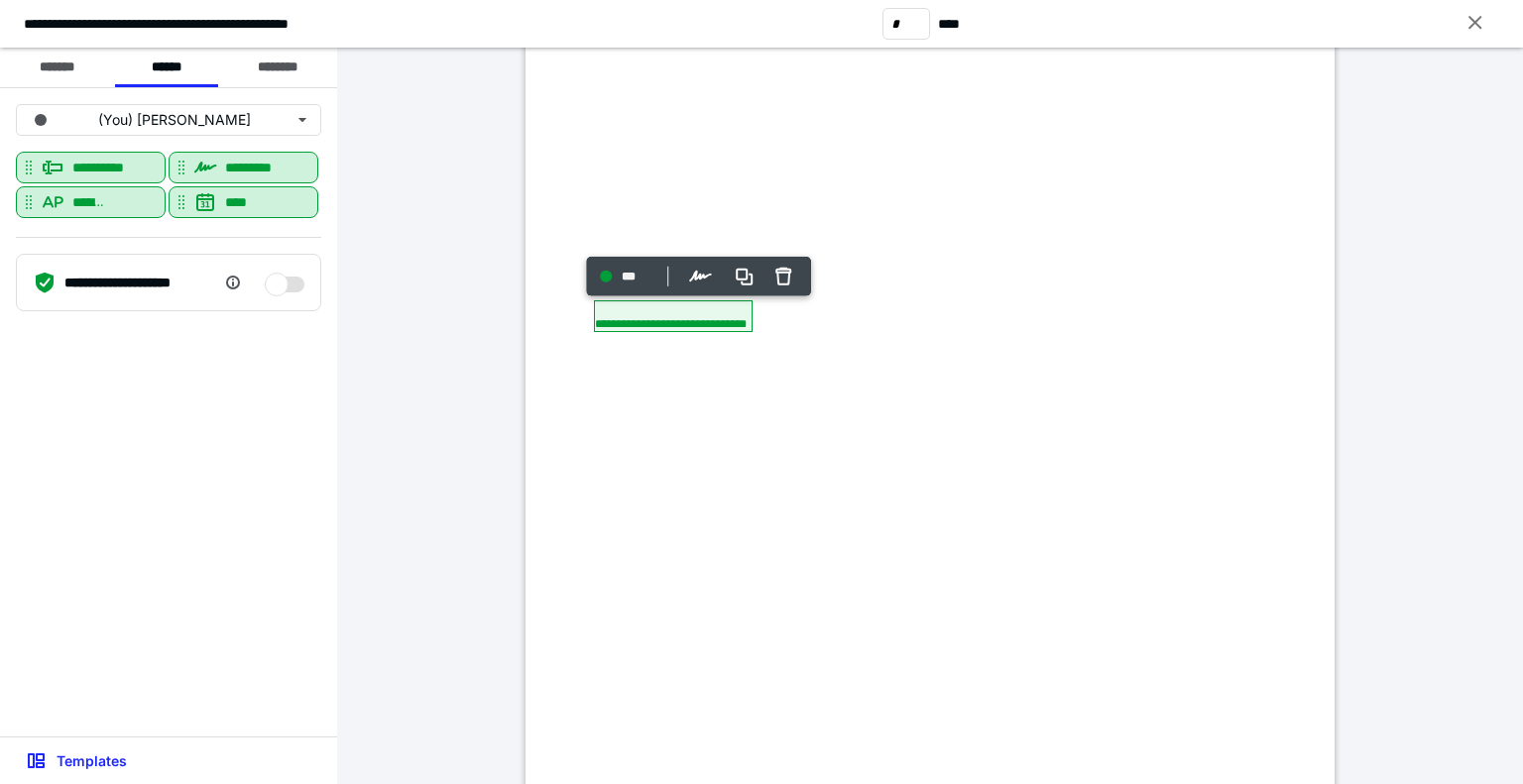 click on "**********" at bounding box center (673, 316) 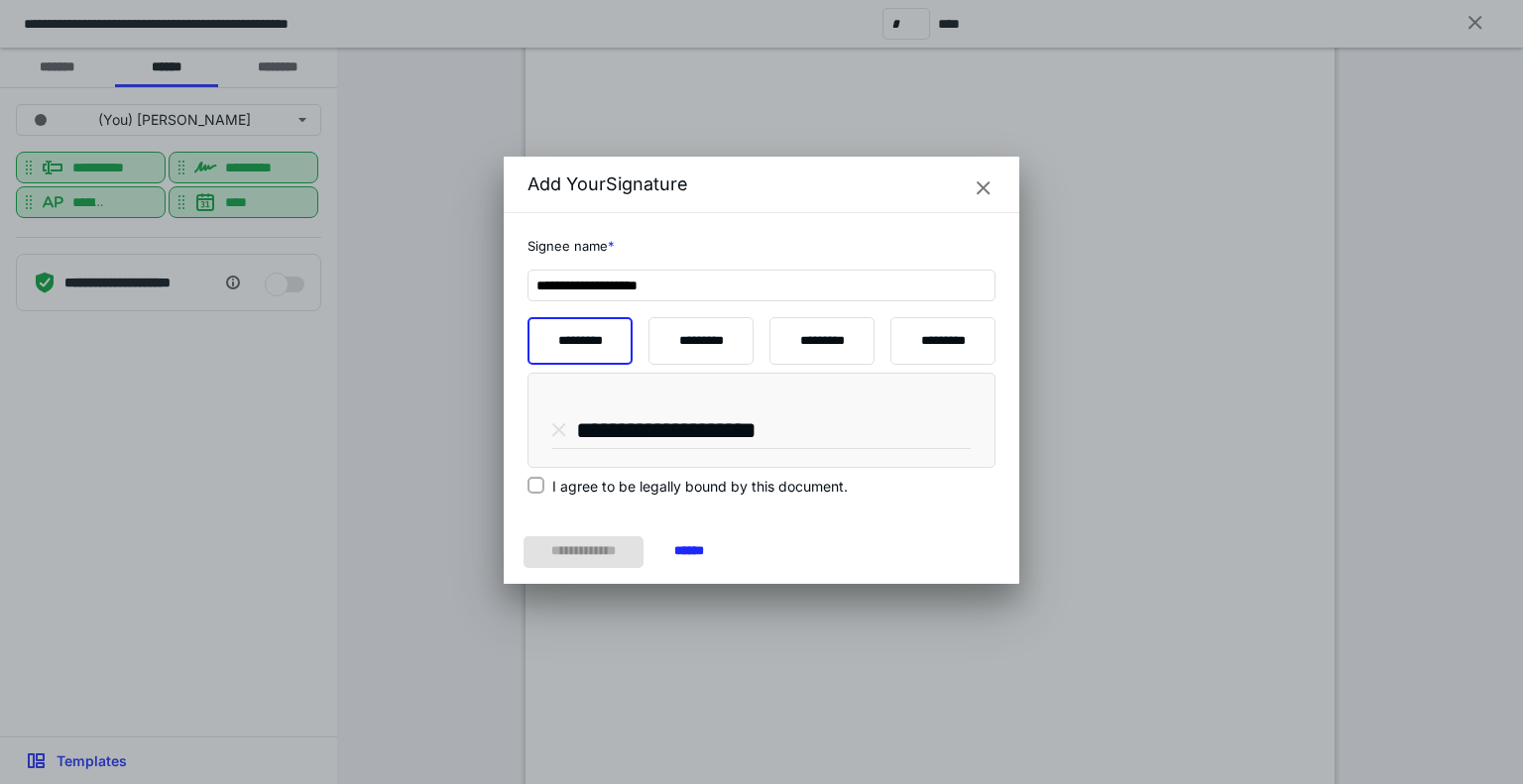 click on "I agree to be legally bound by this document." at bounding box center (535, 486) 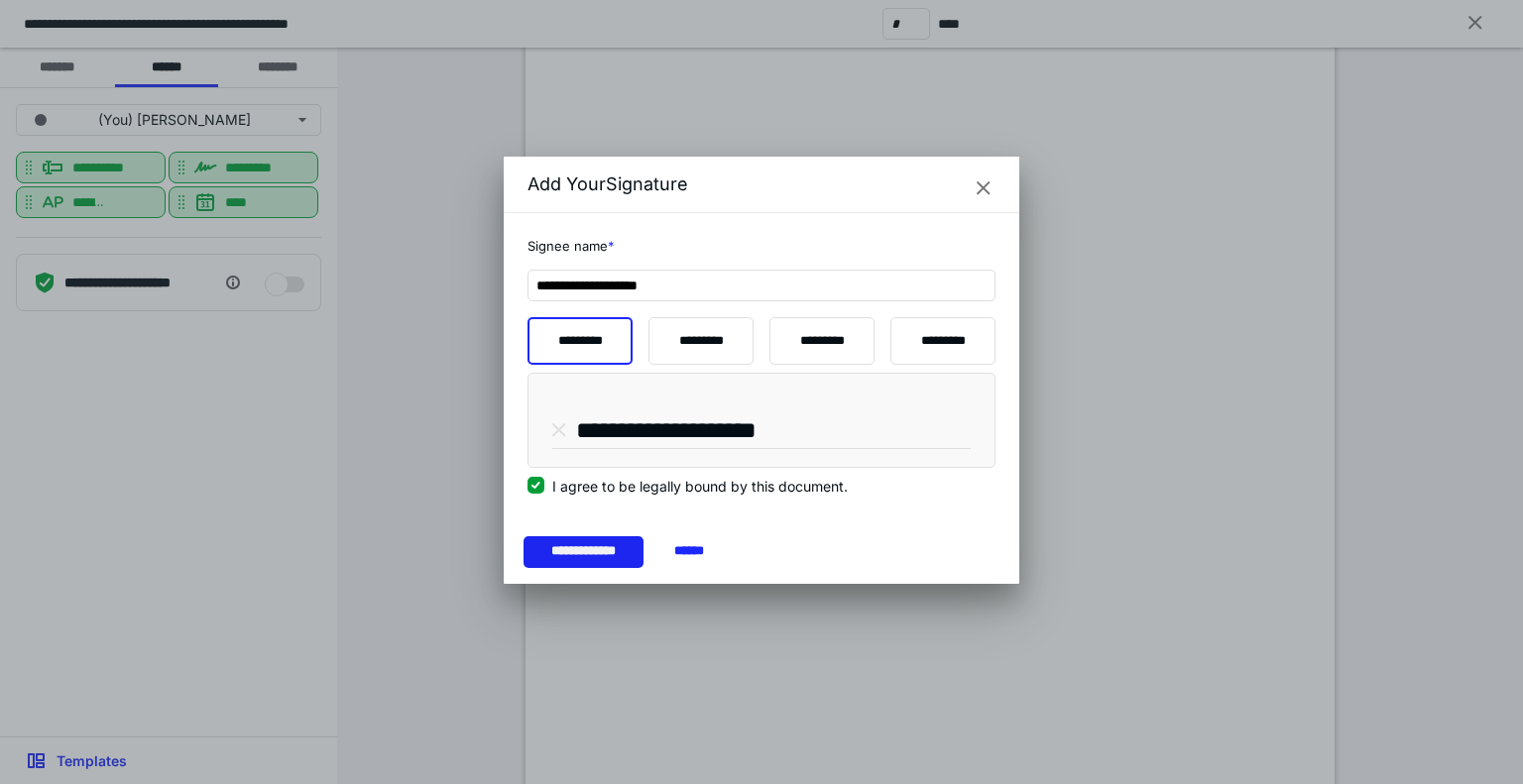 click on "**********" at bounding box center [583, 552] 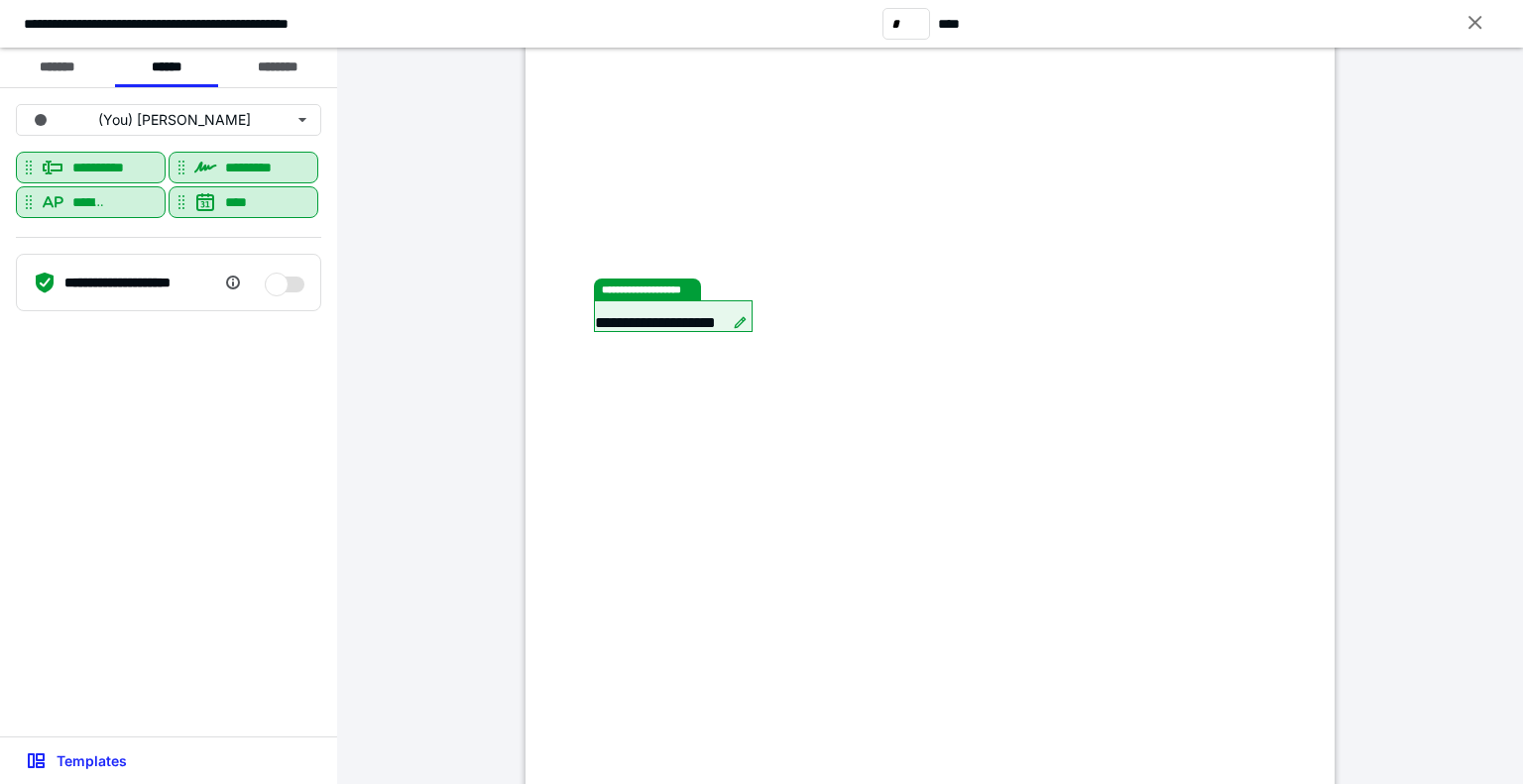 click on "**********" at bounding box center (169, 412) 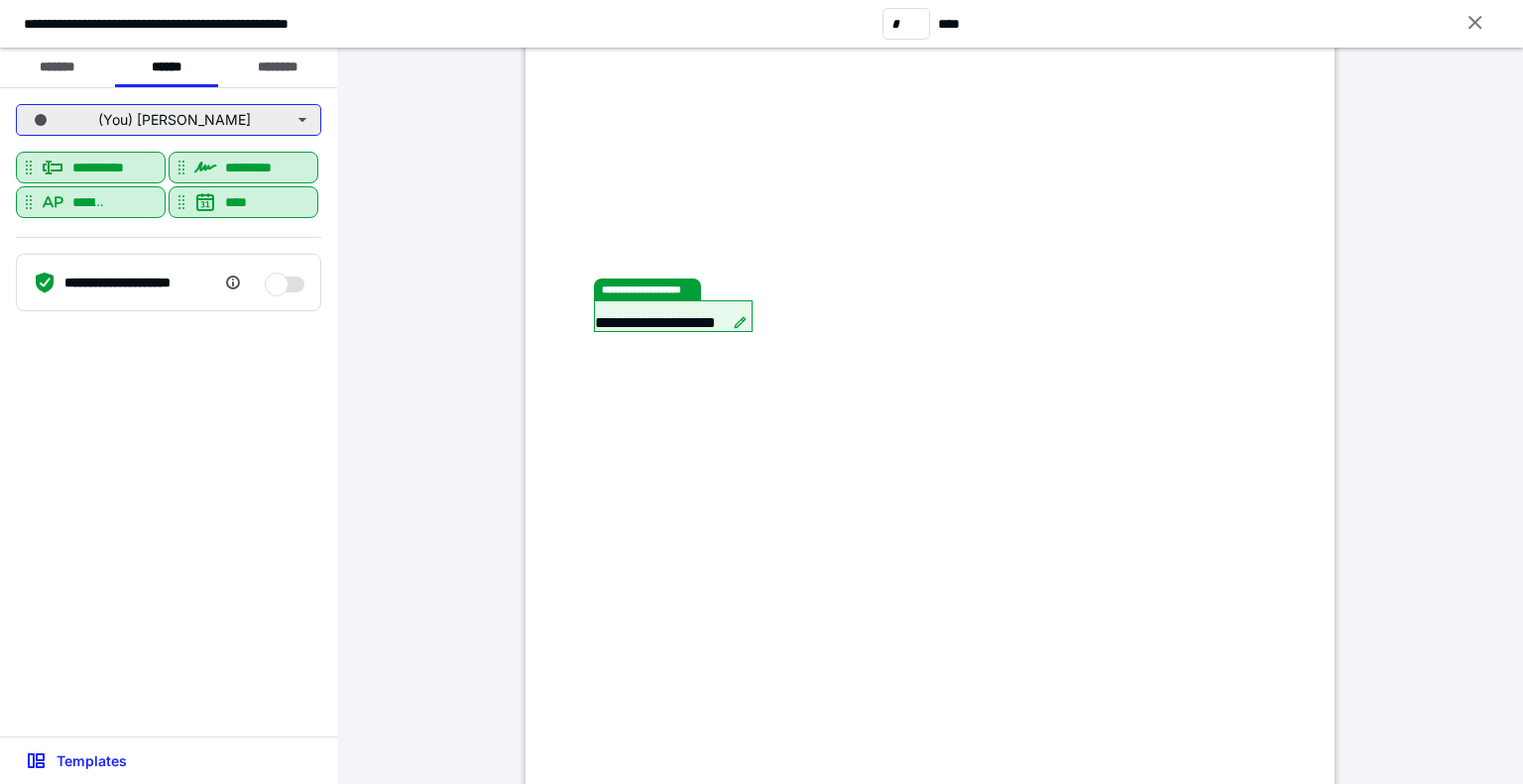 click on "(You) Angelisa M.  Cataldo" at bounding box center [169, 120] 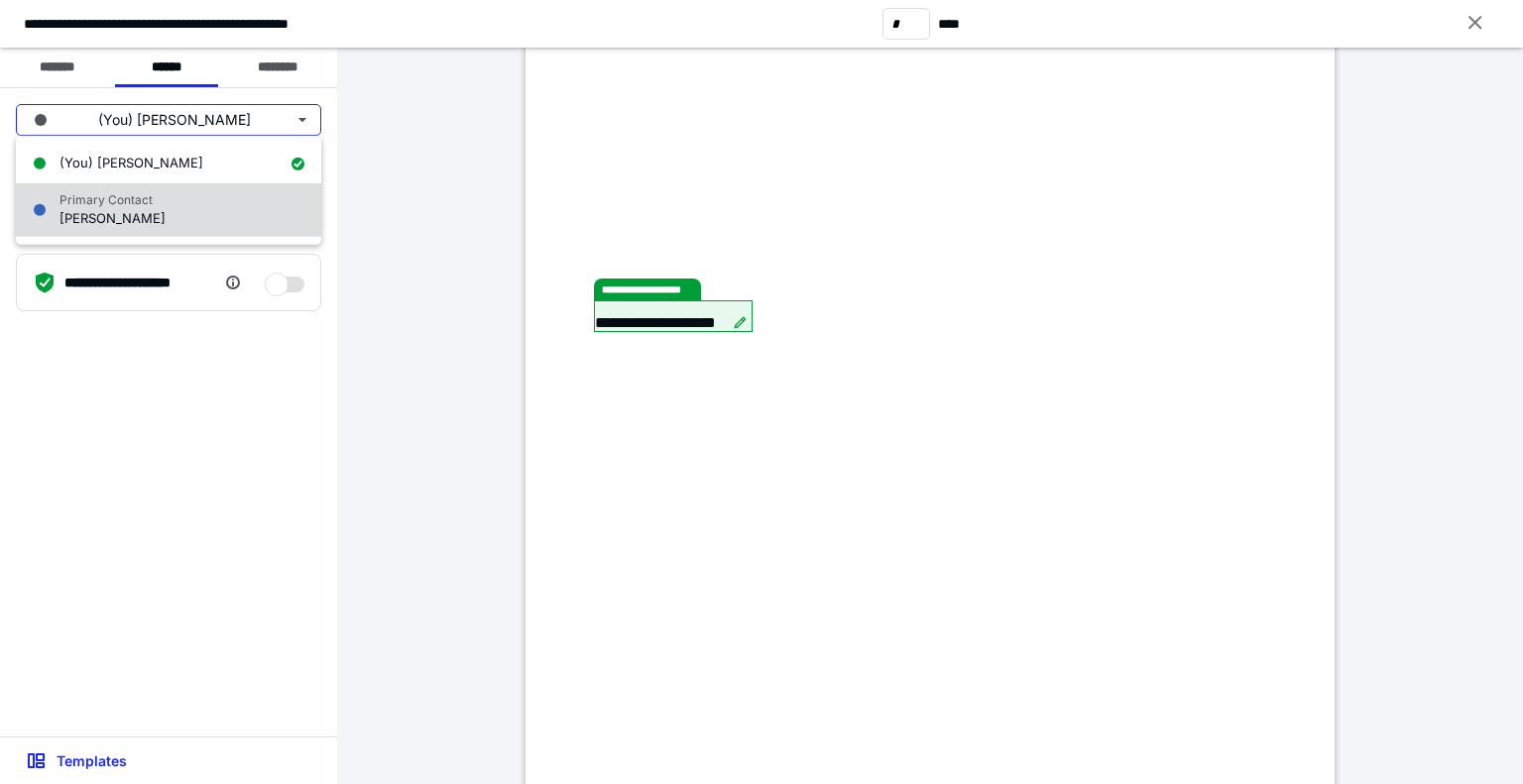 click on "George Souliman" at bounding box center (112, 218) 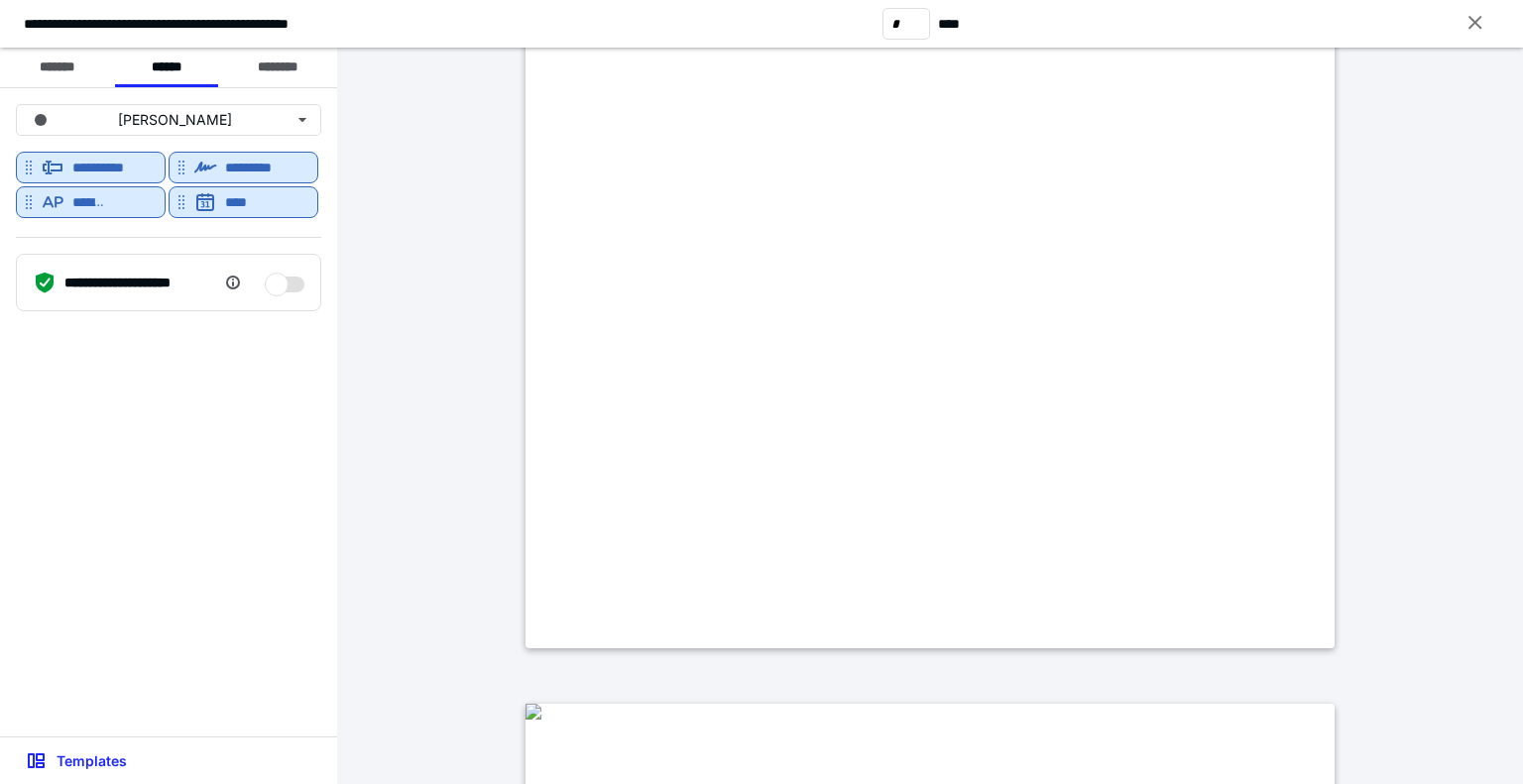 scroll, scrollTop: 7112, scrollLeft: 0, axis: vertical 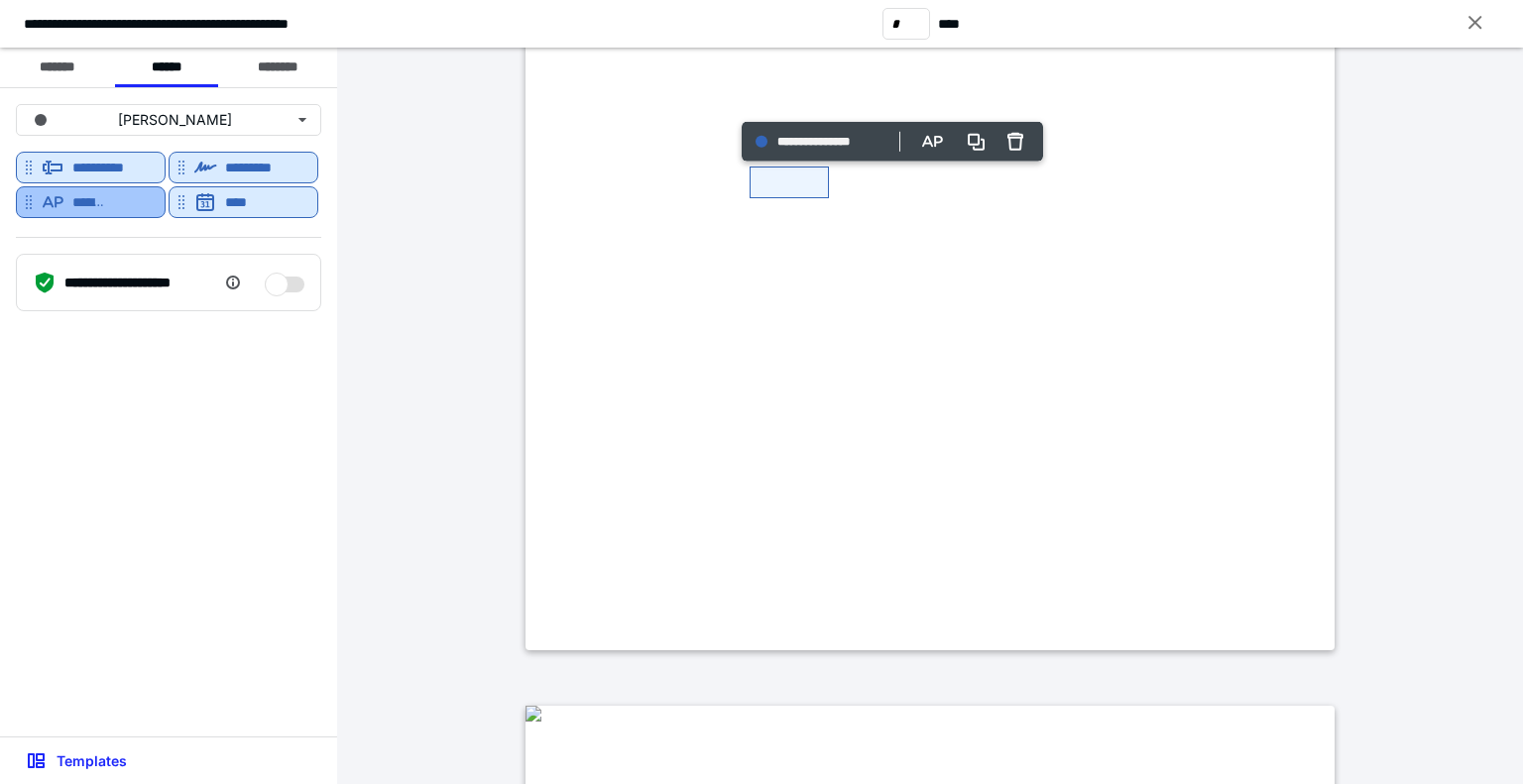 click at bounding box center [789, 182] 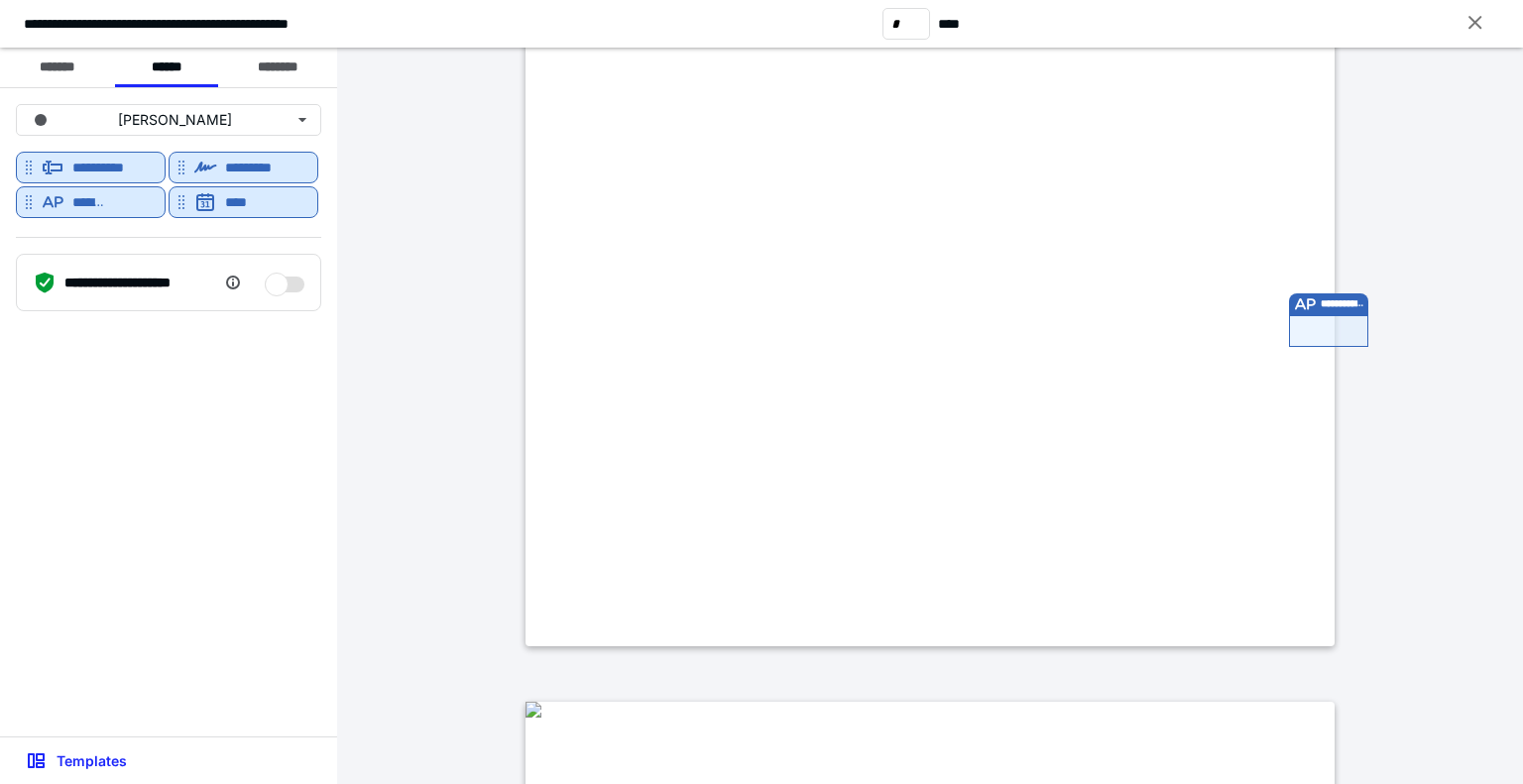 scroll, scrollTop: 7118, scrollLeft: 0, axis: vertical 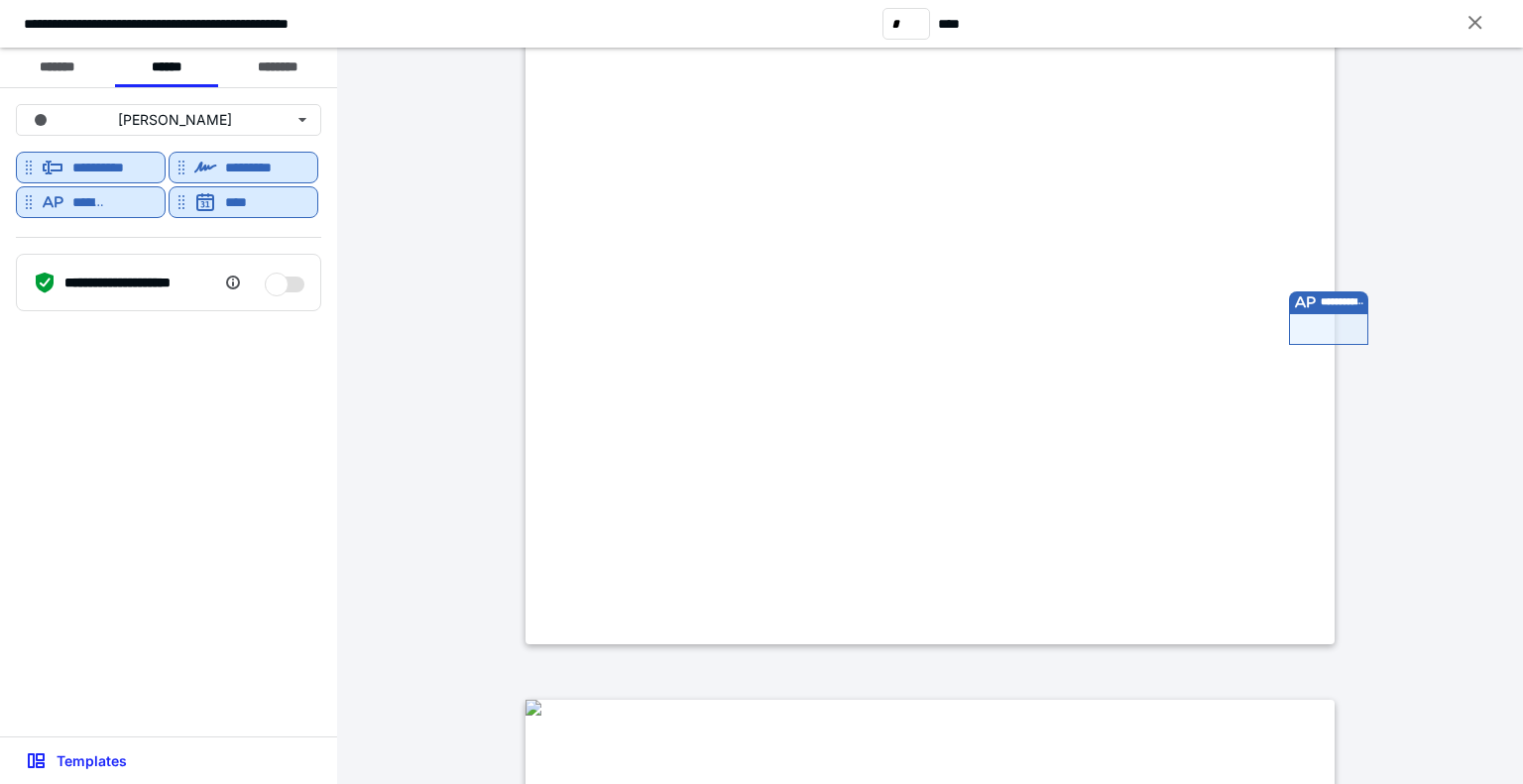 click at bounding box center (533, -394) 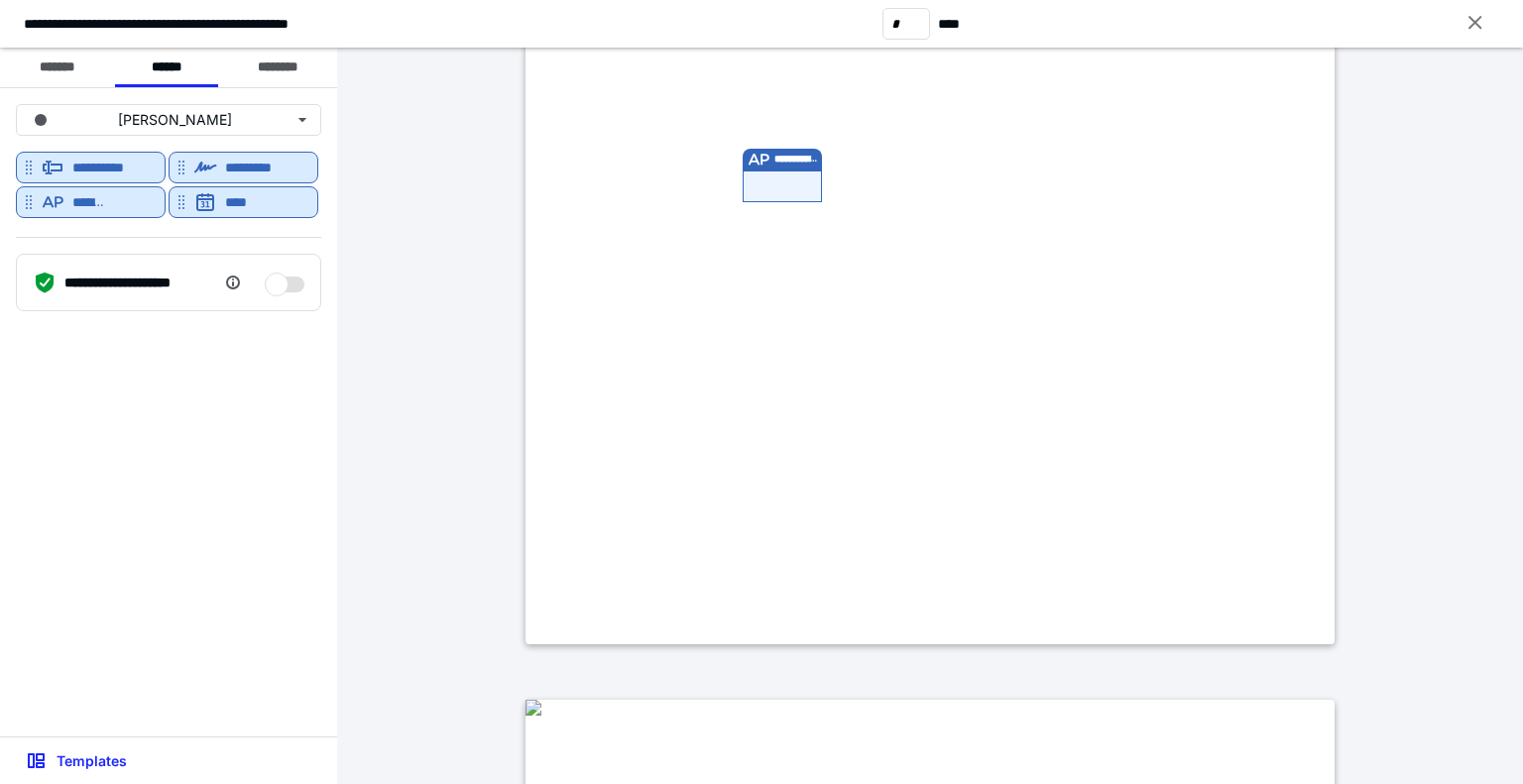 click at bounding box center [533, -394] 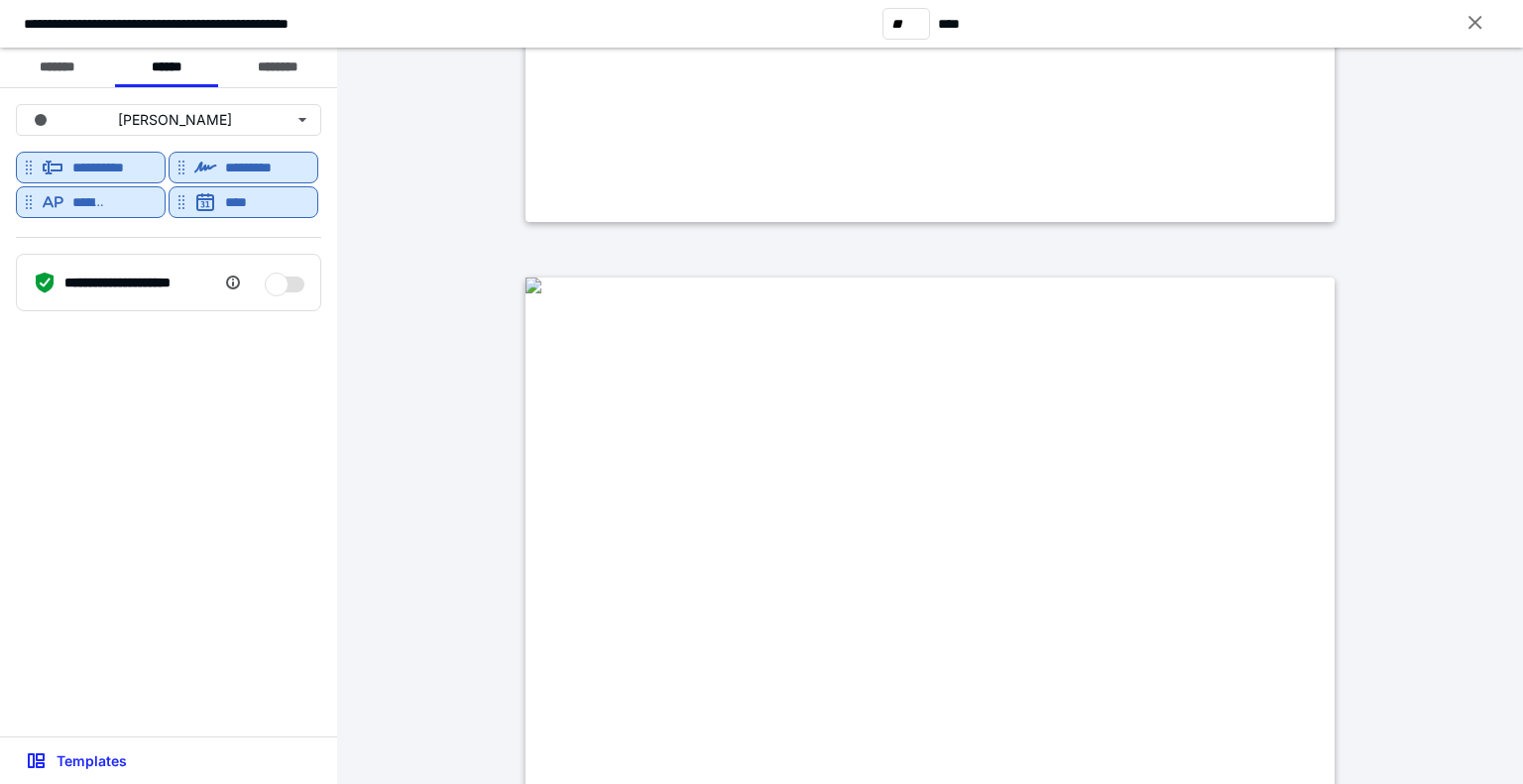 scroll, scrollTop: 17420, scrollLeft: 0, axis: vertical 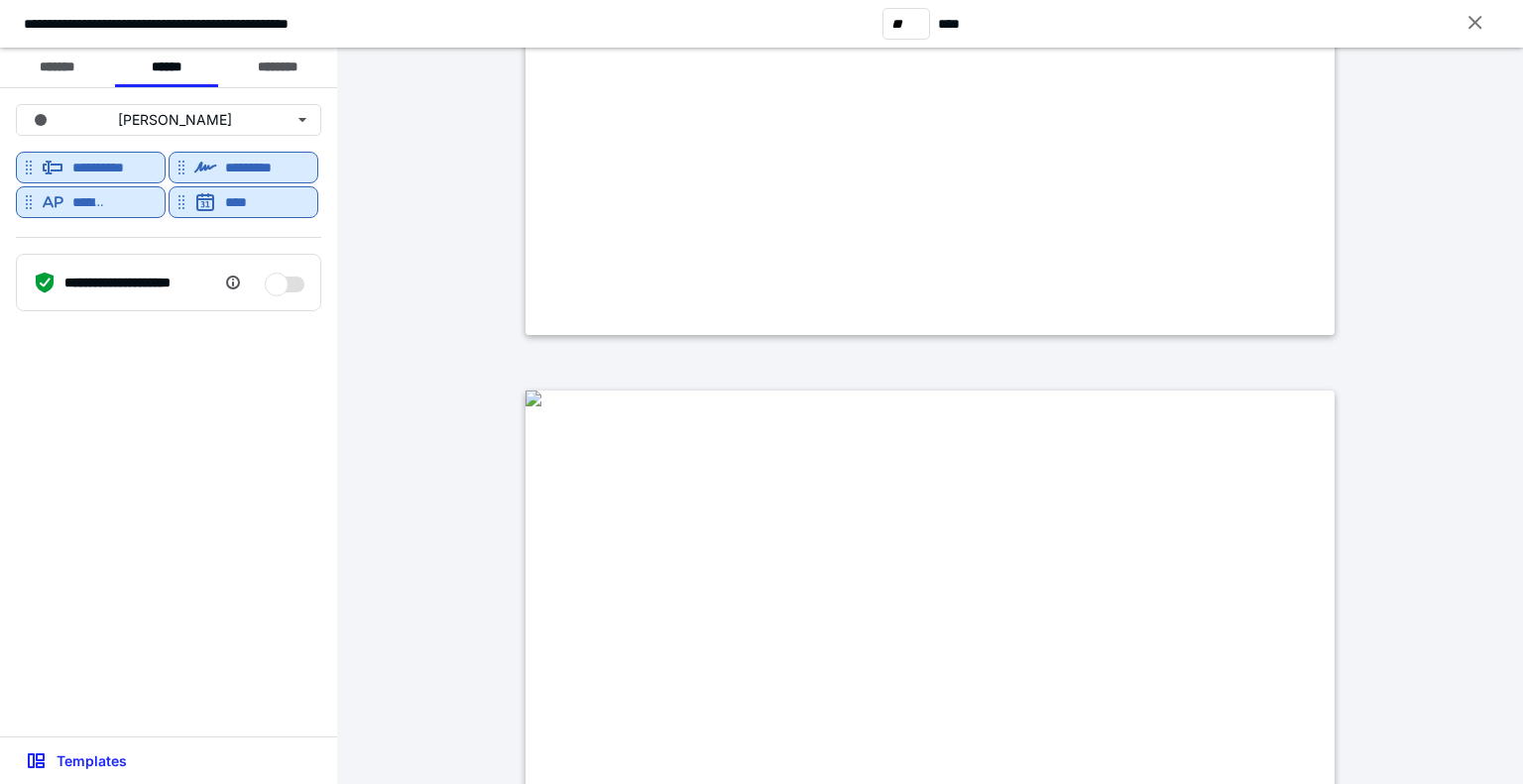 type on "**" 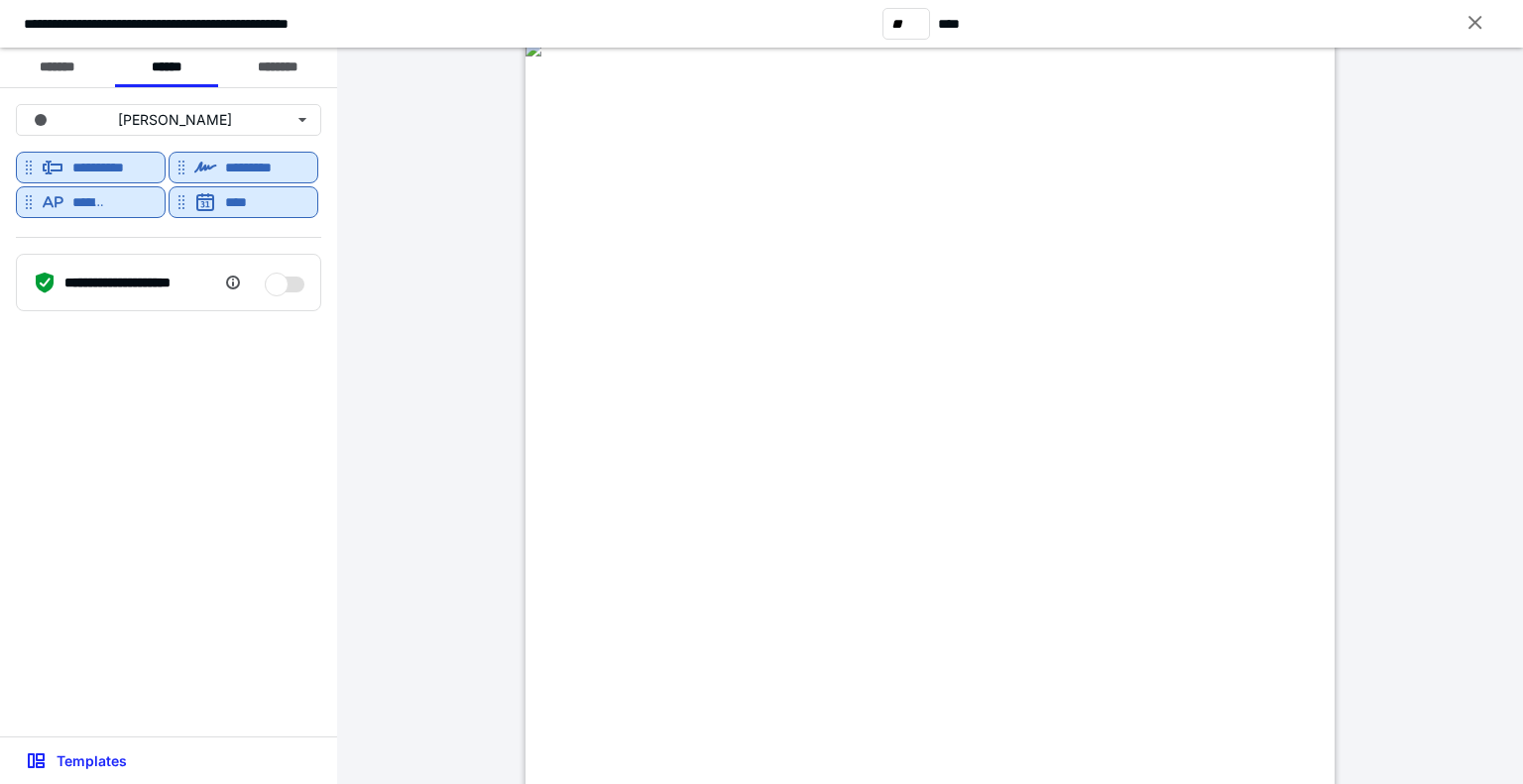 scroll, scrollTop: 26622, scrollLeft: 0, axis: vertical 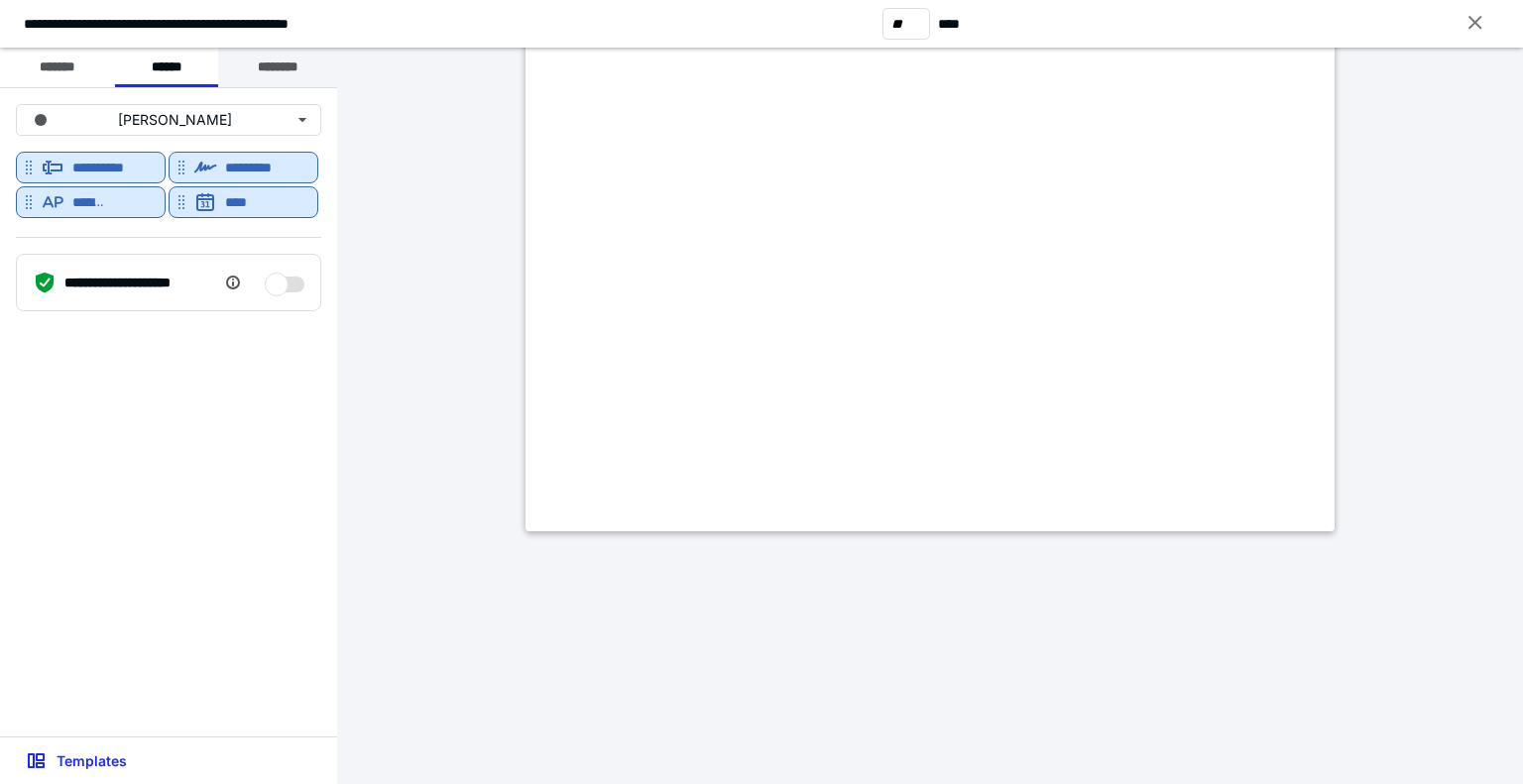 click on "********" at bounding box center (278, 67) 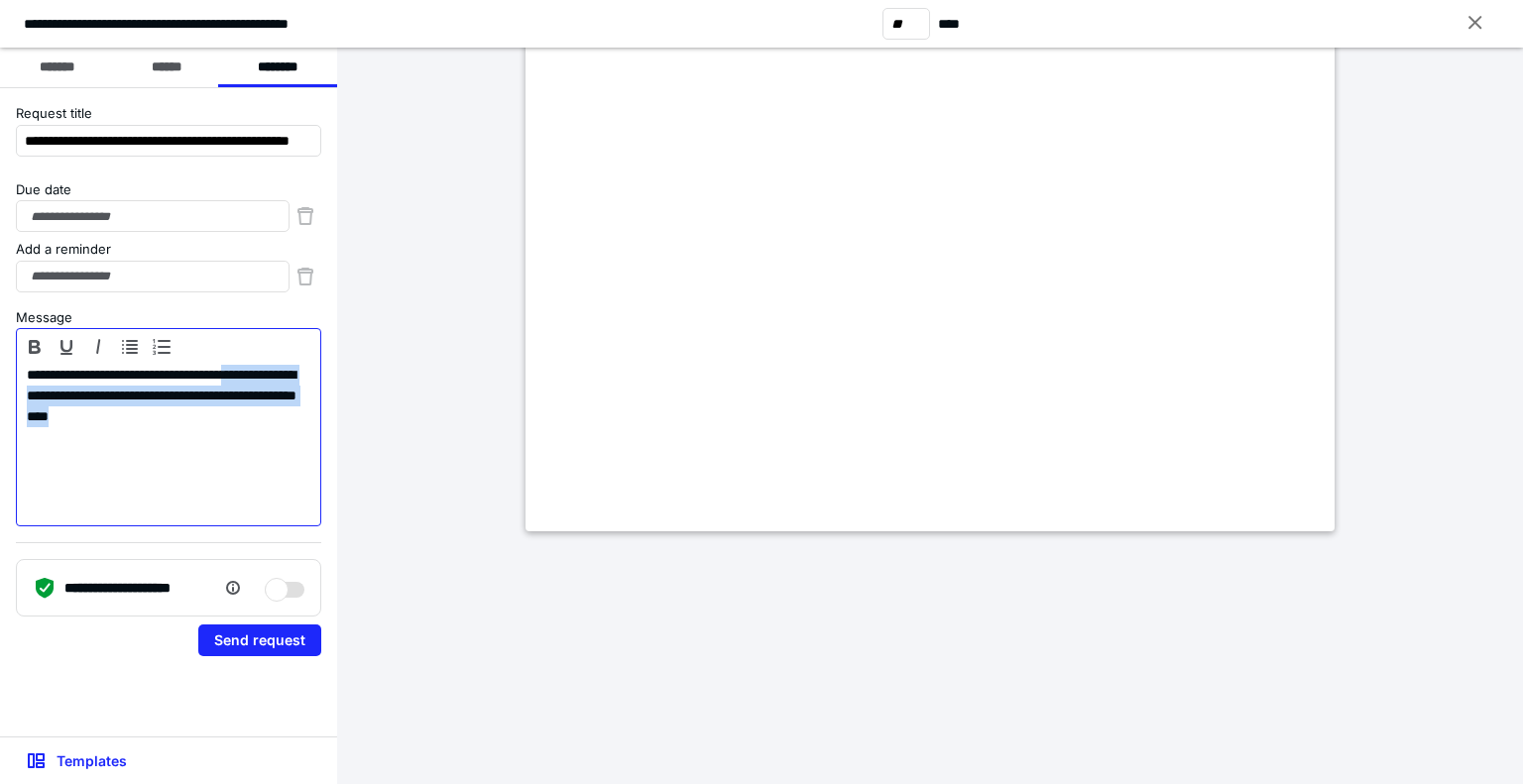 drag, startPoint x: 267, startPoint y: 422, endPoint x: 283, endPoint y: 372, distance: 52.497619 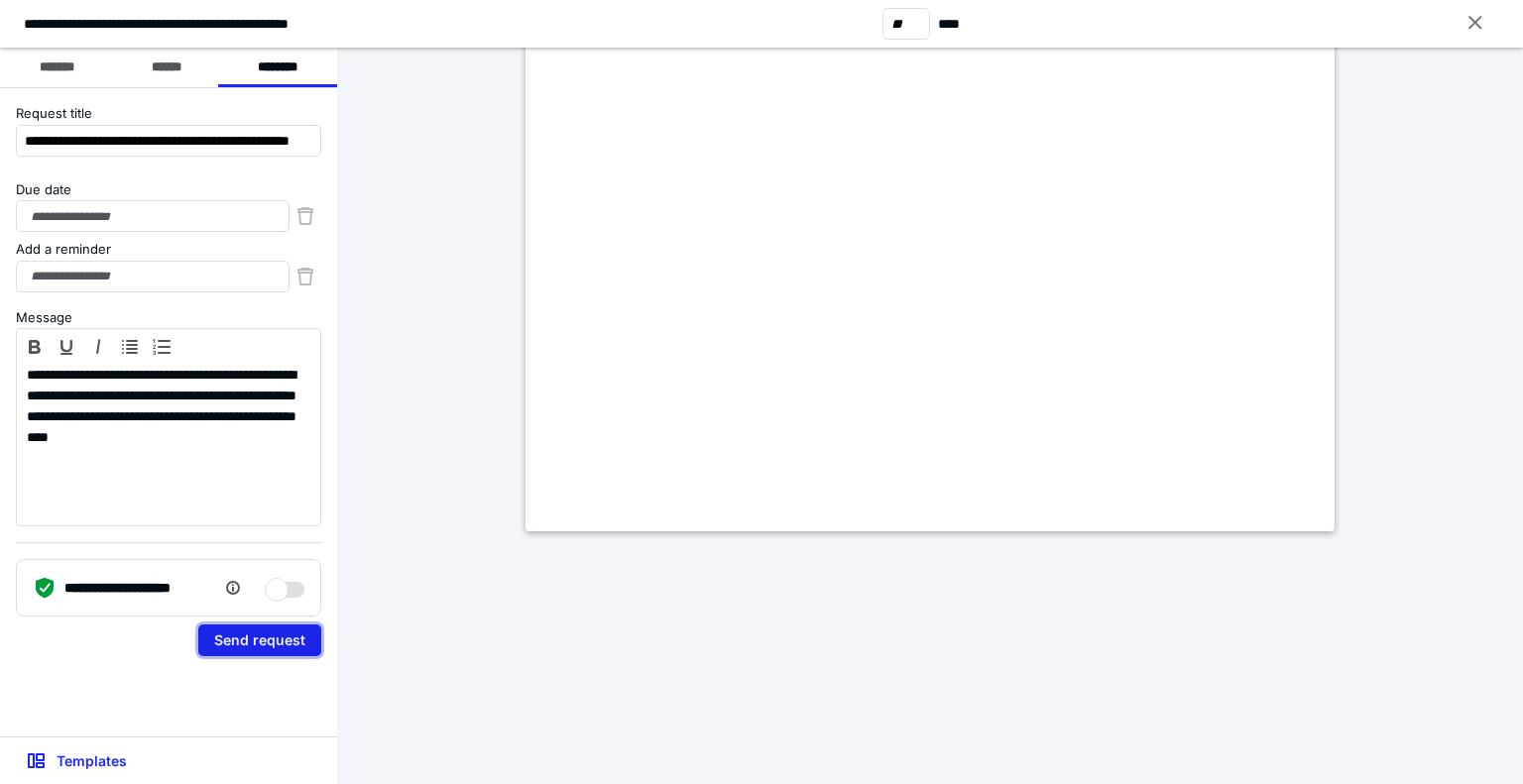 click on "Send request" at bounding box center [260, 640] 